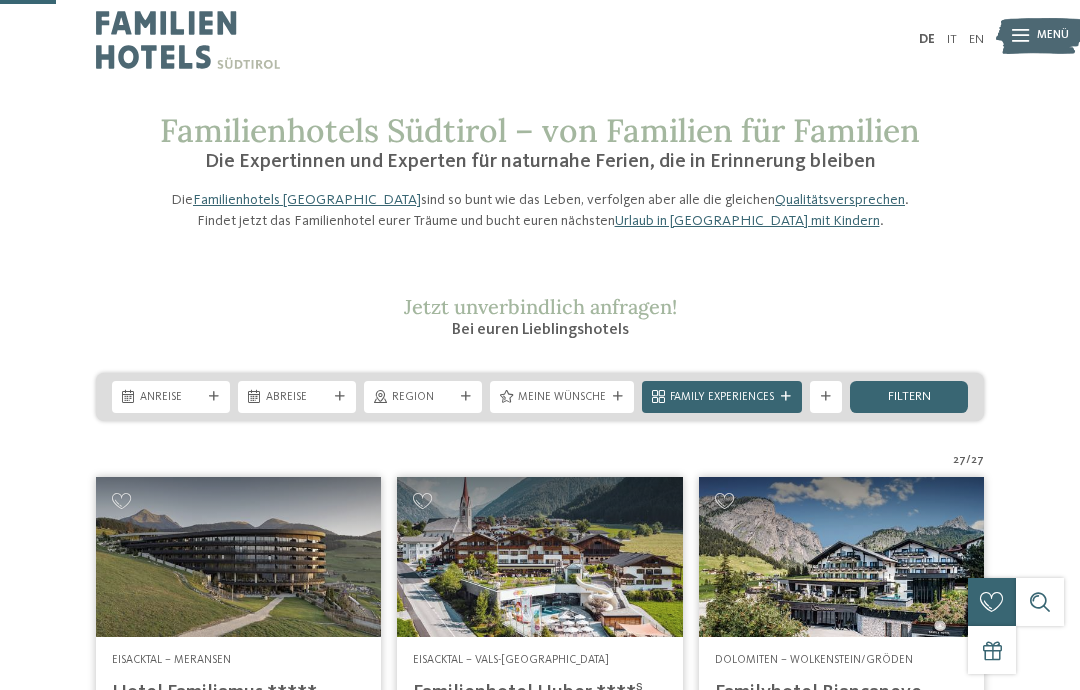 scroll, scrollTop: 287, scrollLeft: 0, axis: vertical 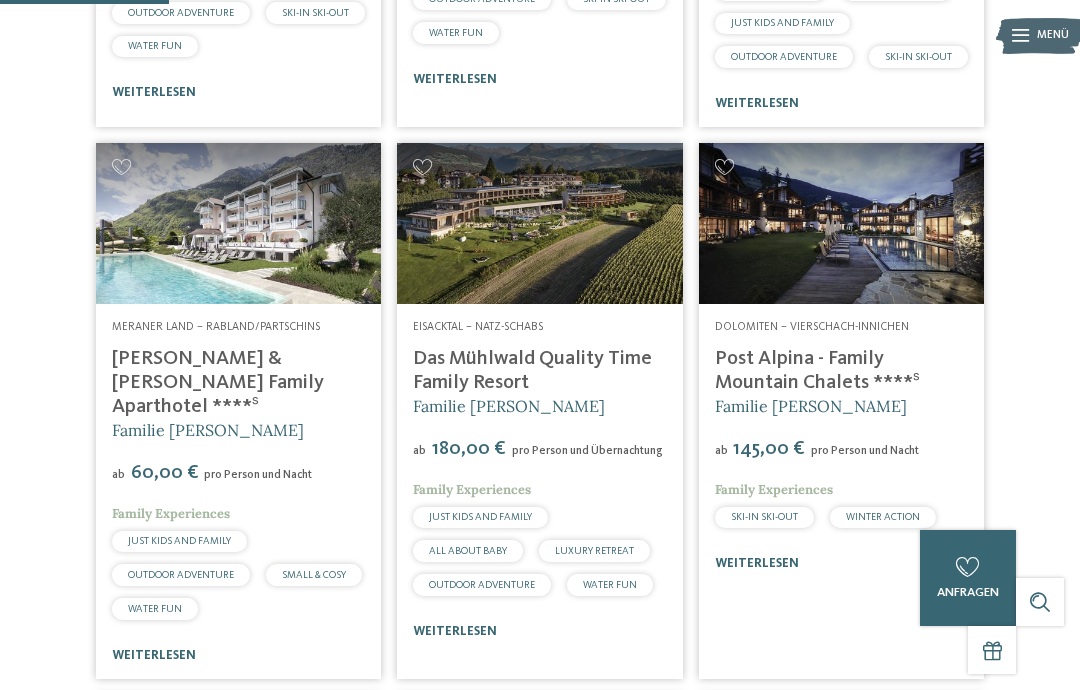 click on "weiterlesen" at bounding box center (154, 655) 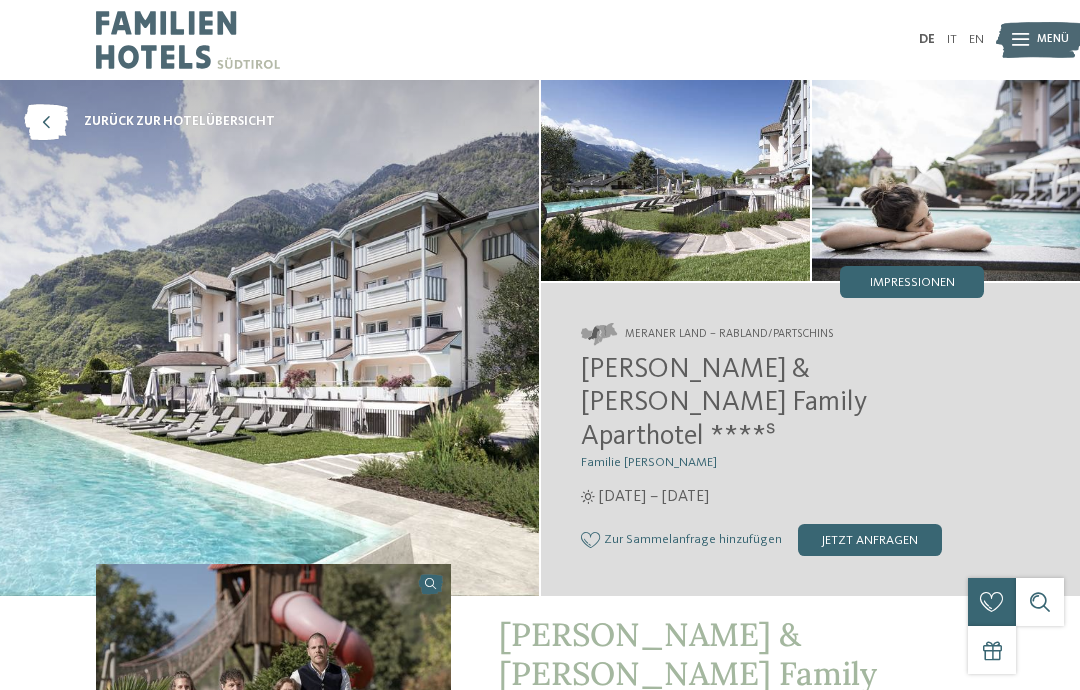 scroll, scrollTop: 0, scrollLeft: 0, axis: both 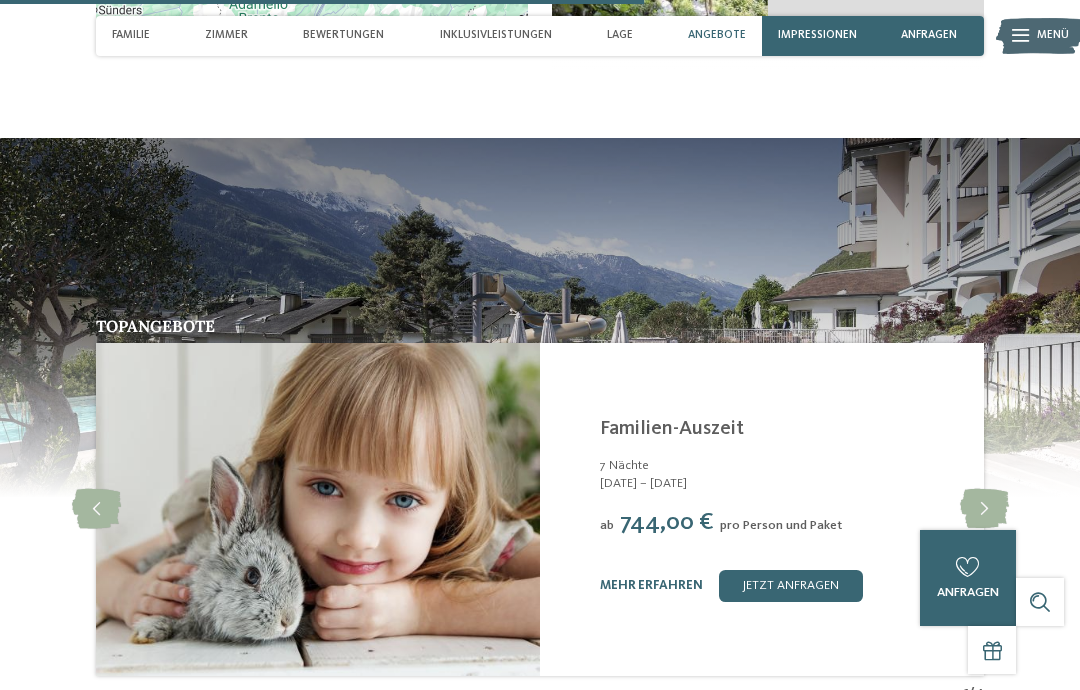 click on "jetzt anfragen" at bounding box center (791, 586) 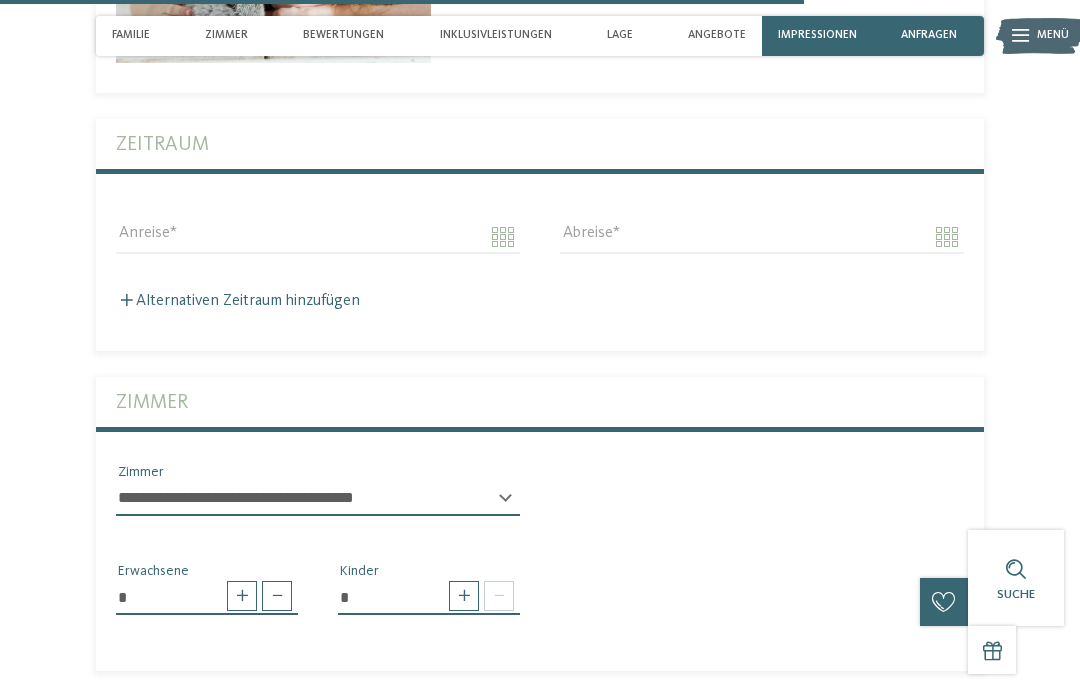 scroll, scrollTop: 4331, scrollLeft: 0, axis: vertical 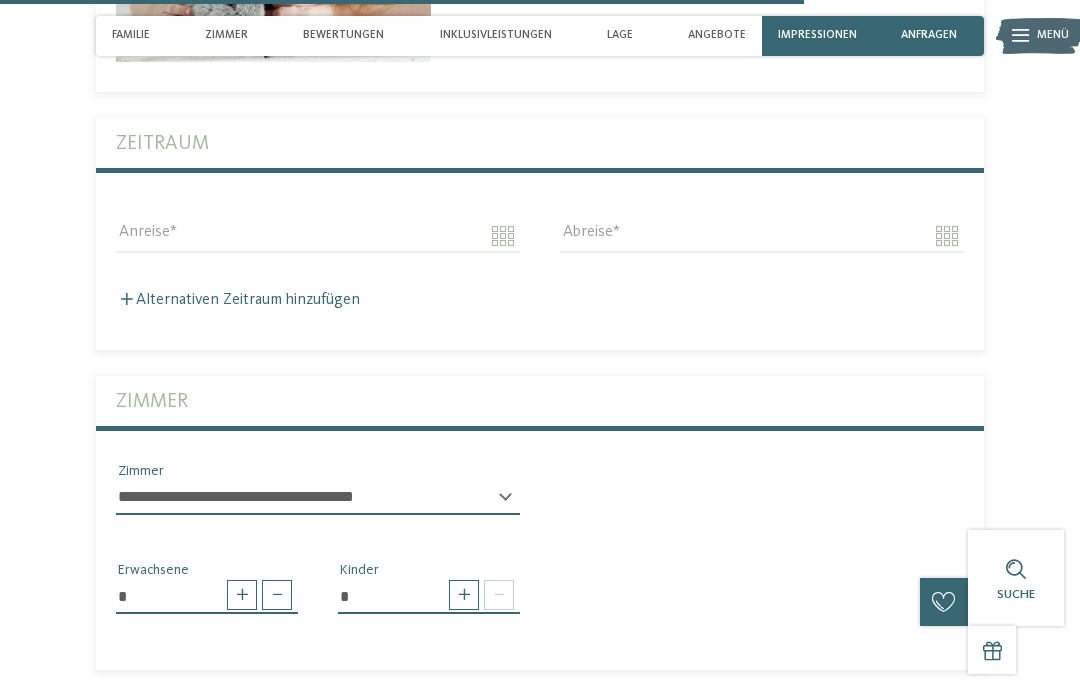 click at bounding box center [464, 595] 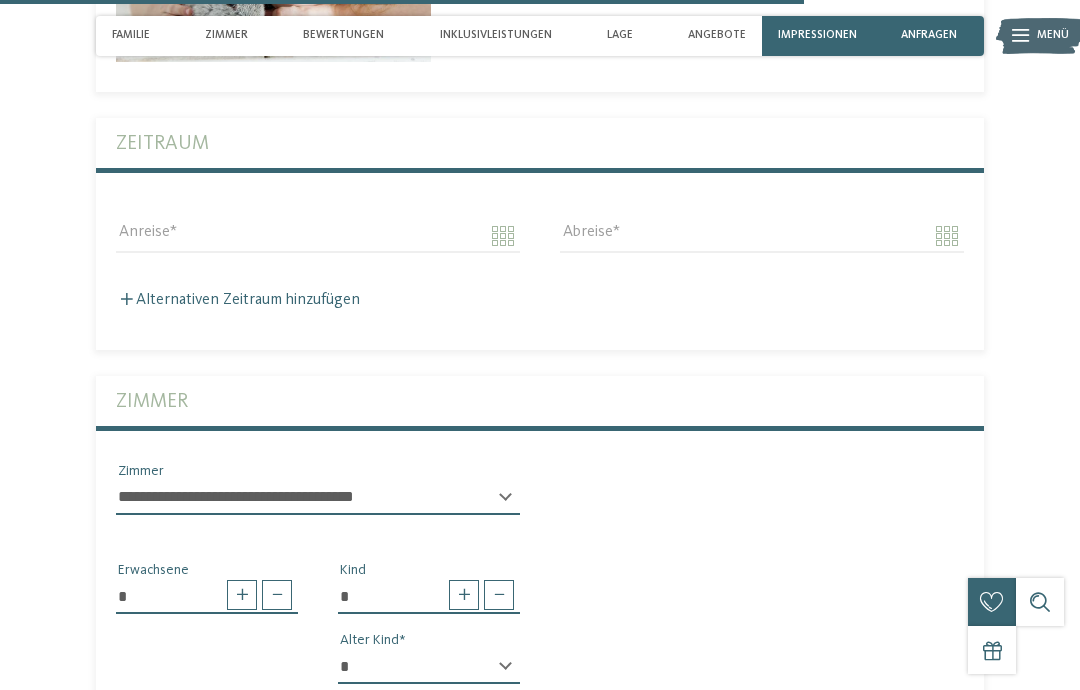 click on "* * * * * * * * * * * ** ** ** ** ** ** ** **" at bounding box center (429, 667) 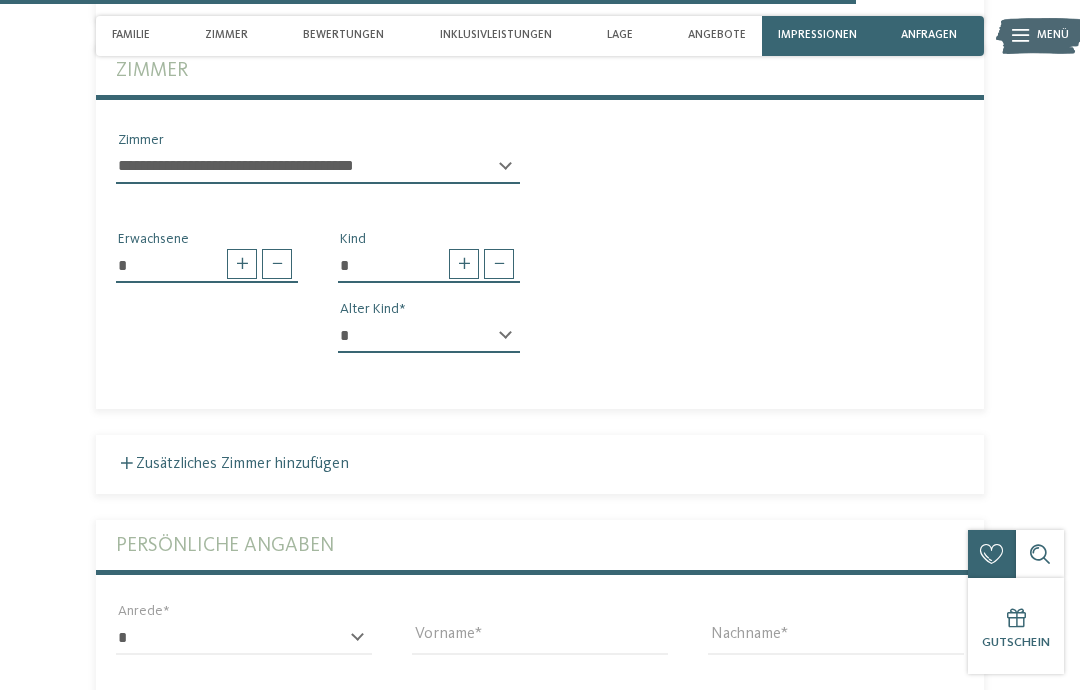 scroll, scrollTop: 4663, scrollLeft: 0, axis: vertical 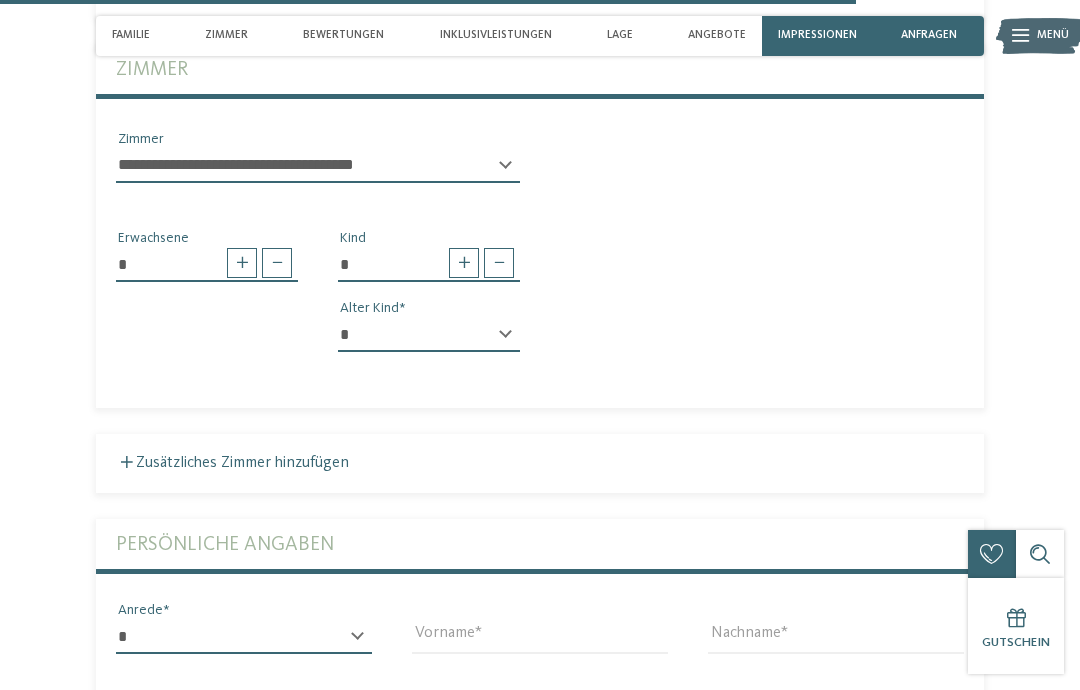click on "* **** **** ******* ******" at bounding box center [244, 637] 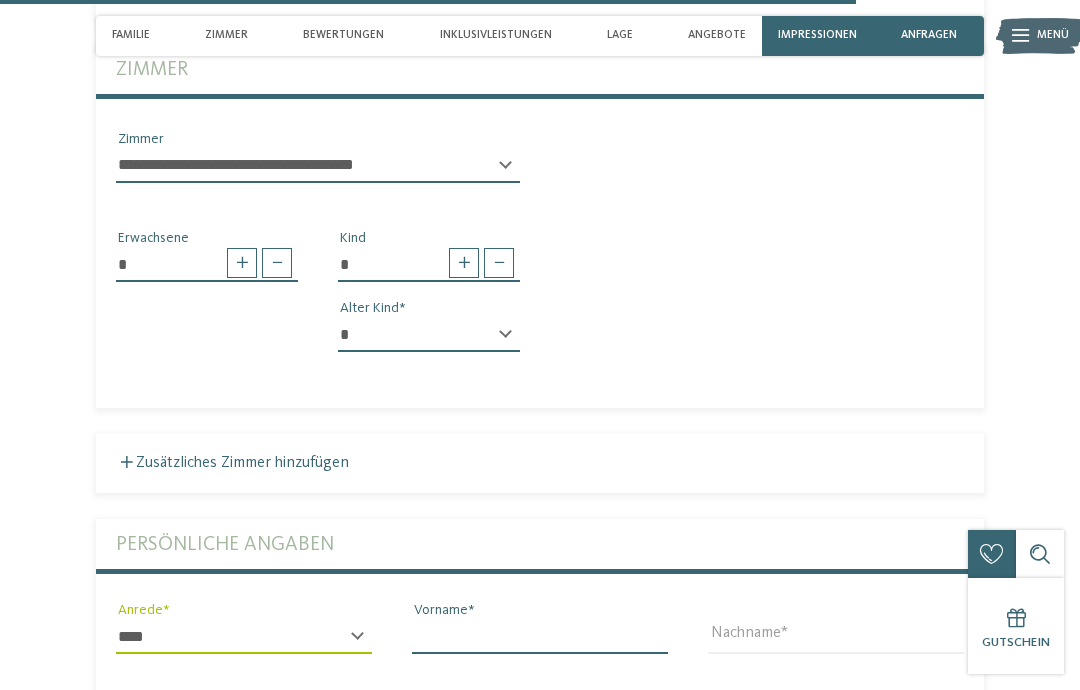 click on "Vorname" at bounding box center [540, 637] 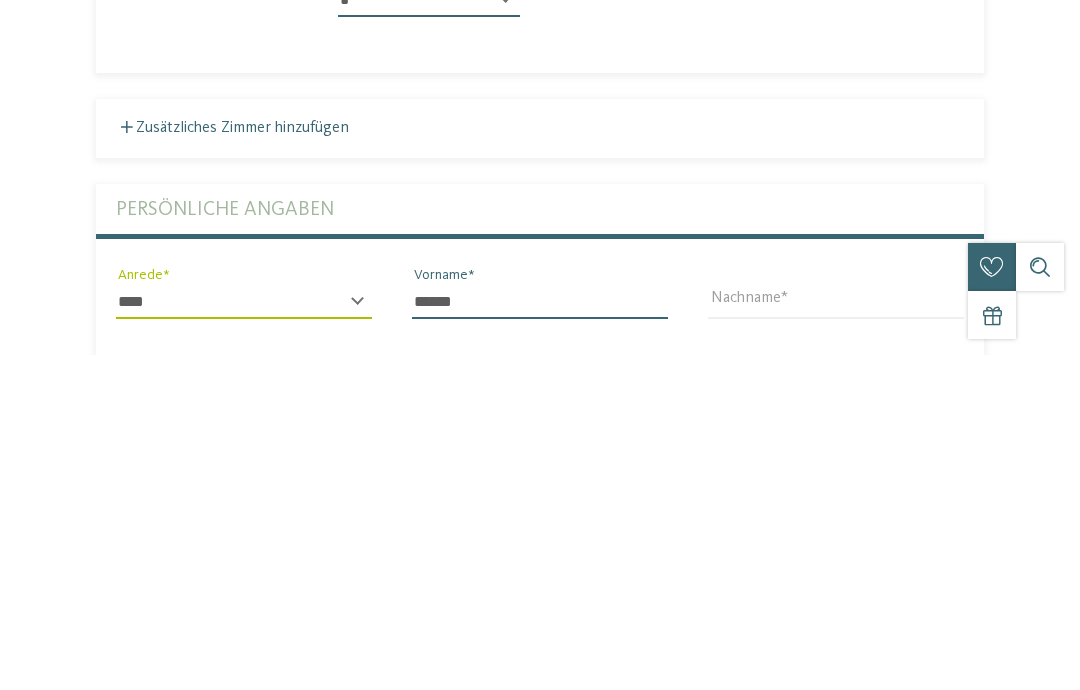 type on "******" 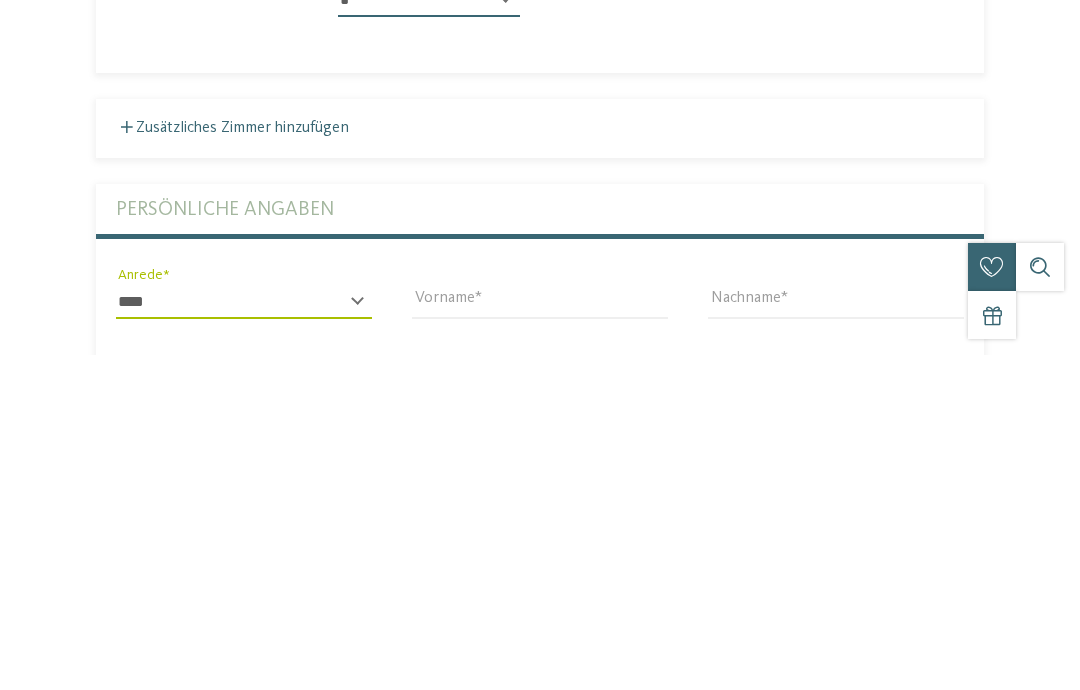 click on "Nachname" at bounding box center (836, 637) 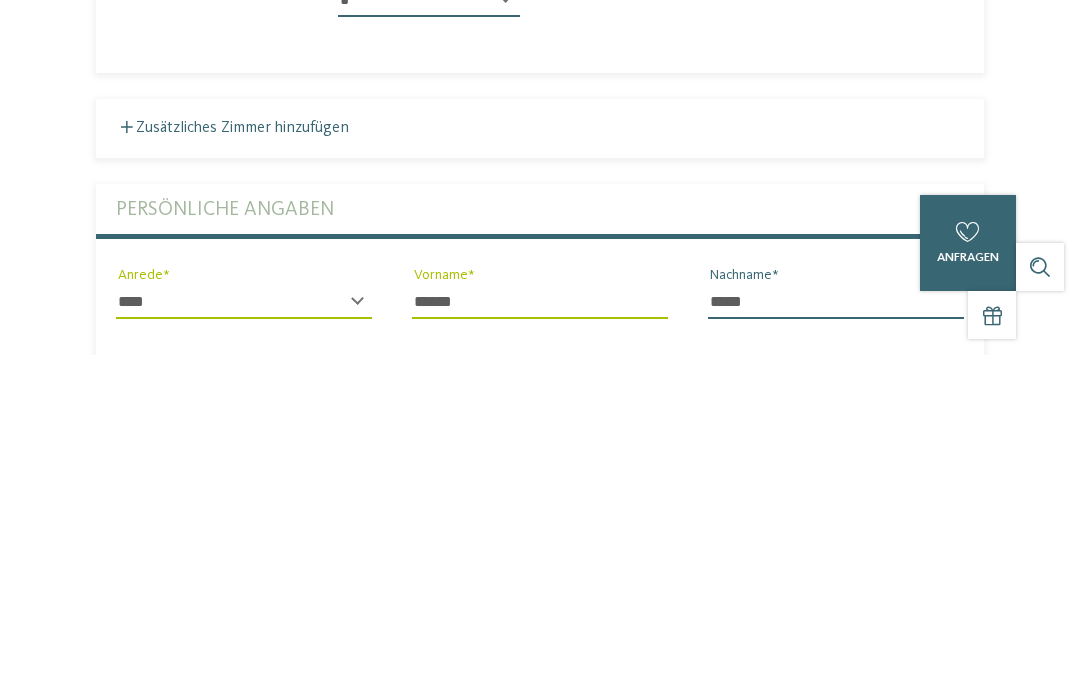 type on "*****" 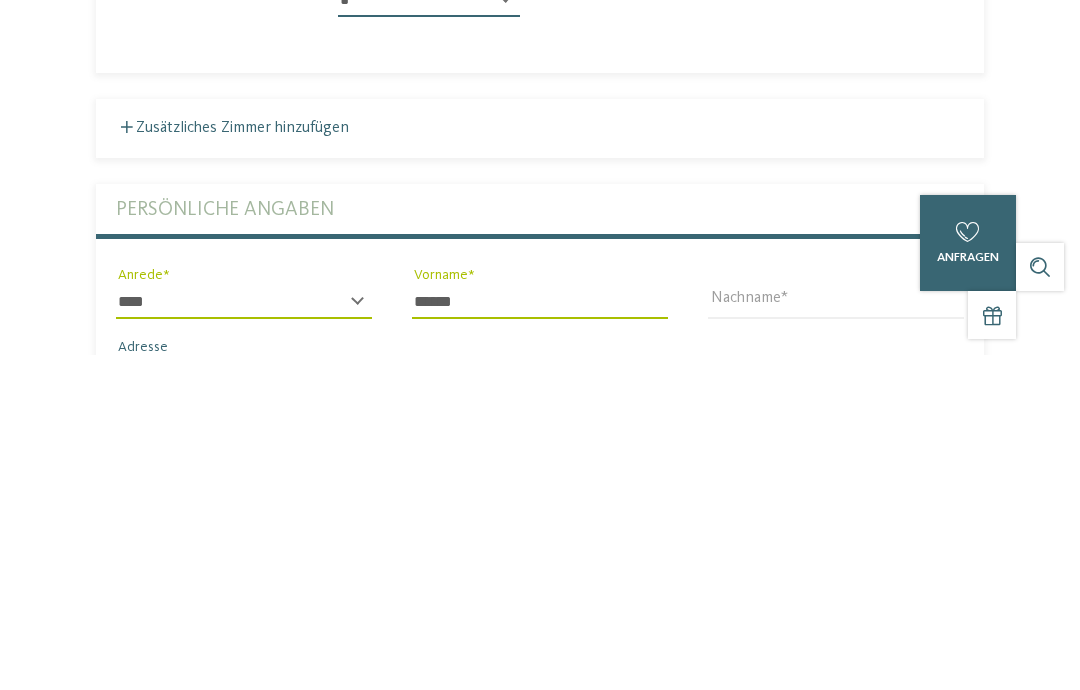 click on "Adresse" at bounding box center (244, 709) 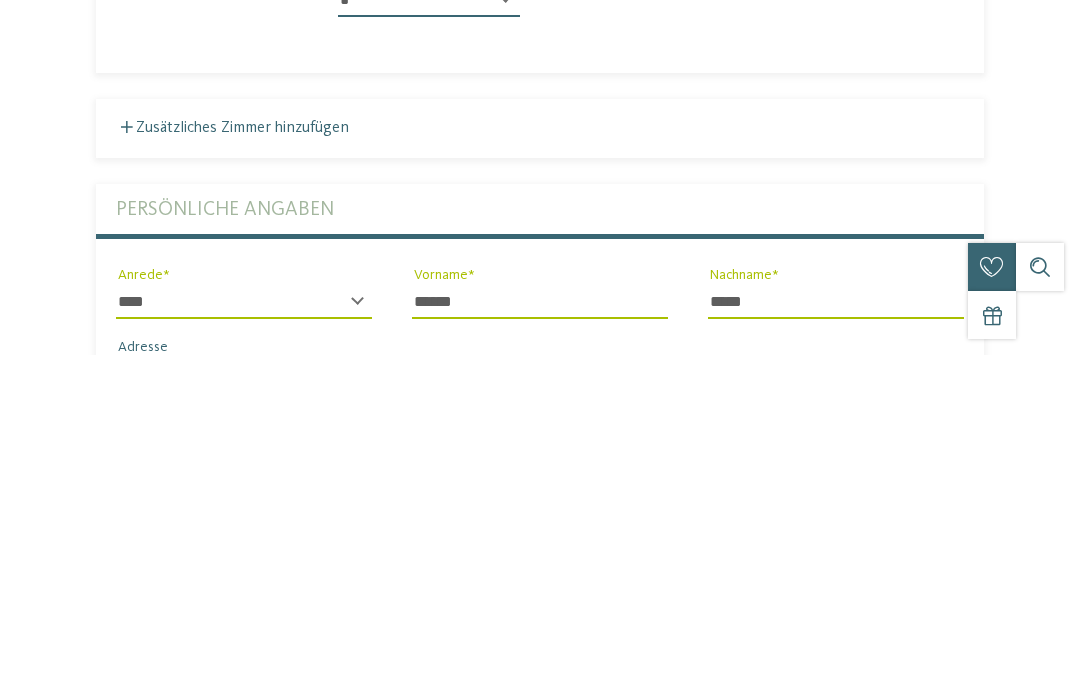 type on "**********" 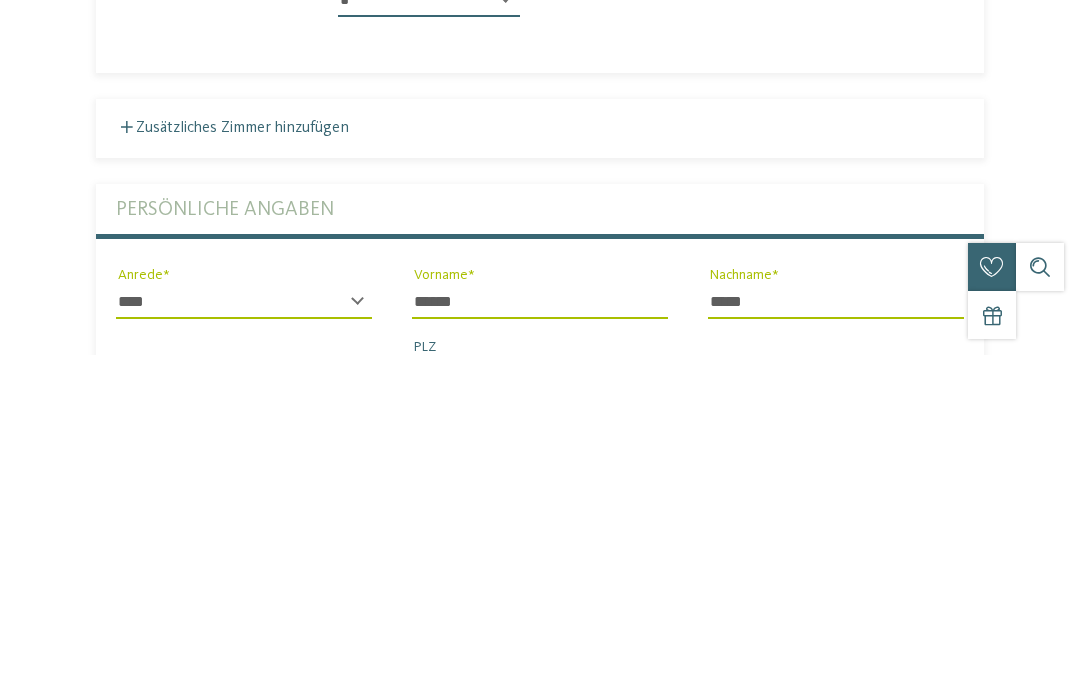 click on "PLZ" at bounding box center [540, 709] 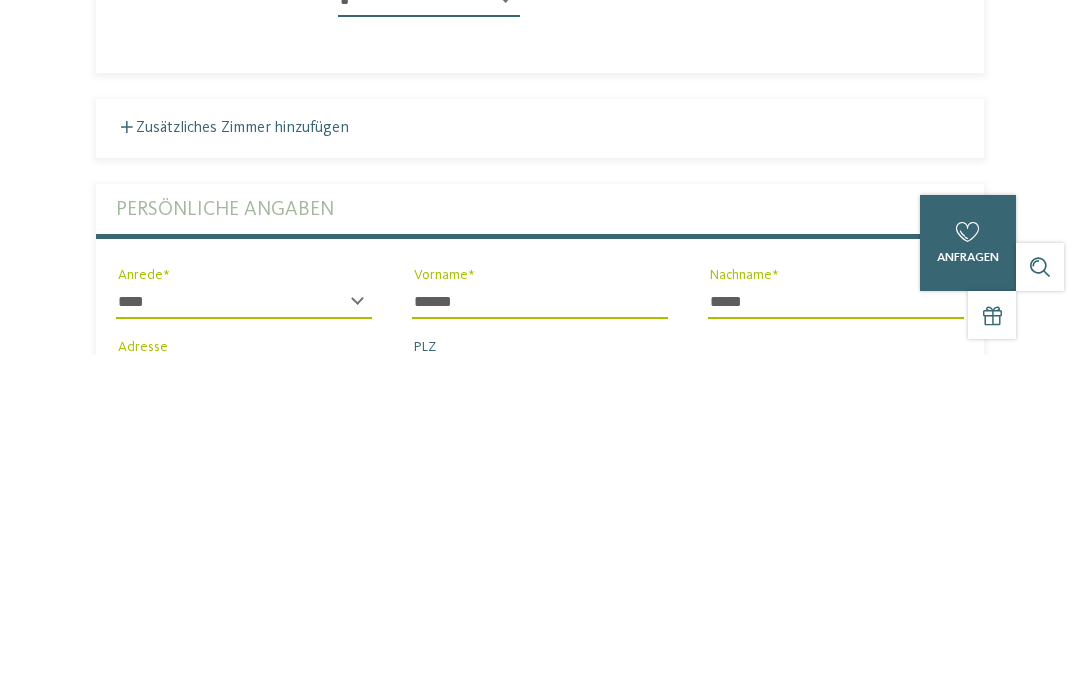 type on "*****" 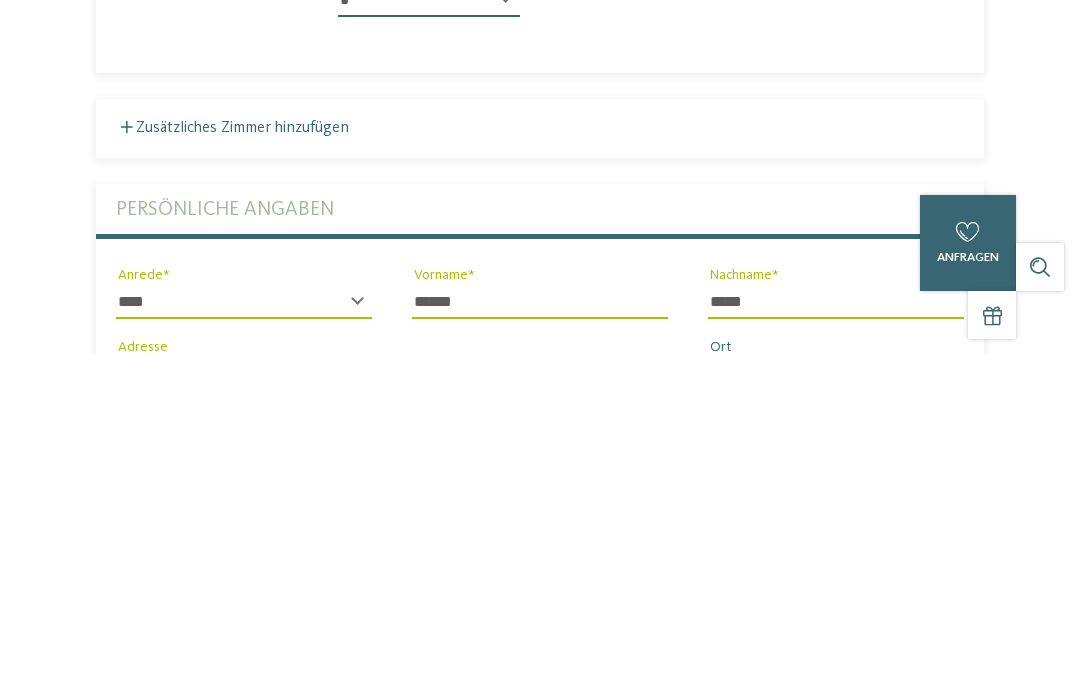 click on "Ort" at bounding box center (836, 709) 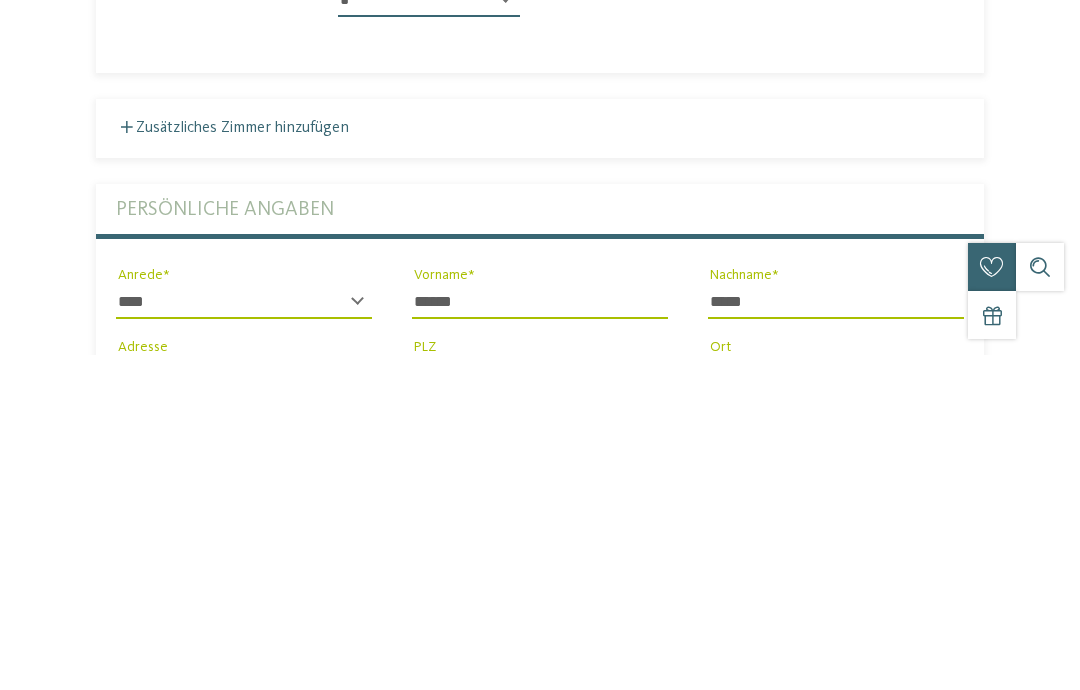 scroll, scrollTop: 4998, scrollLeft: 0, axis: vertical 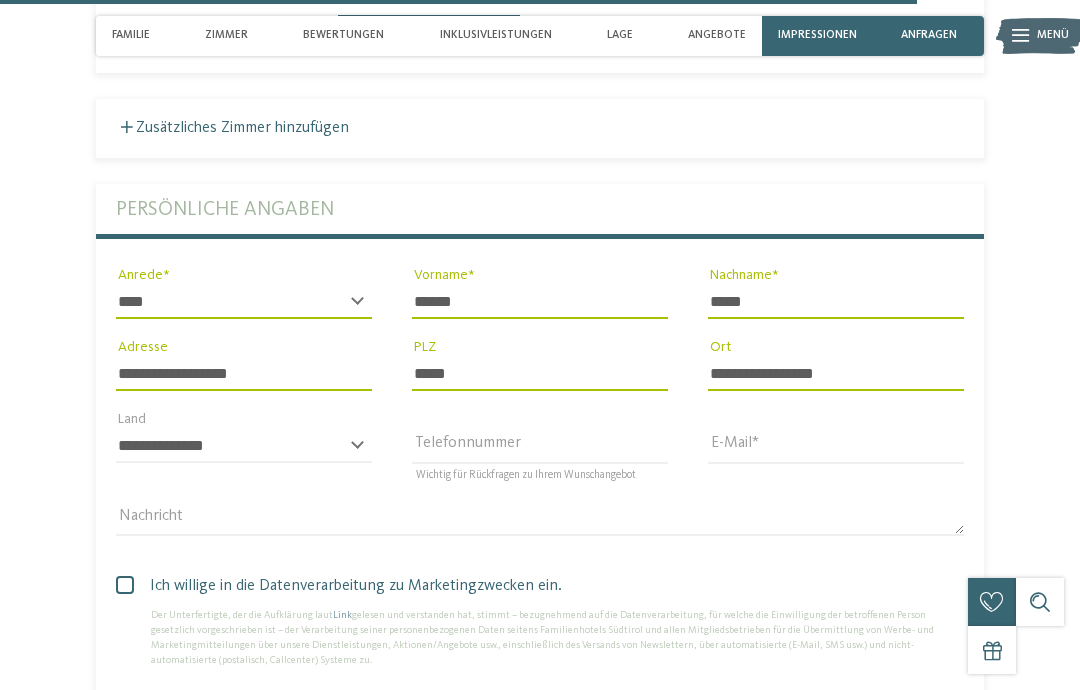 type on "**********" 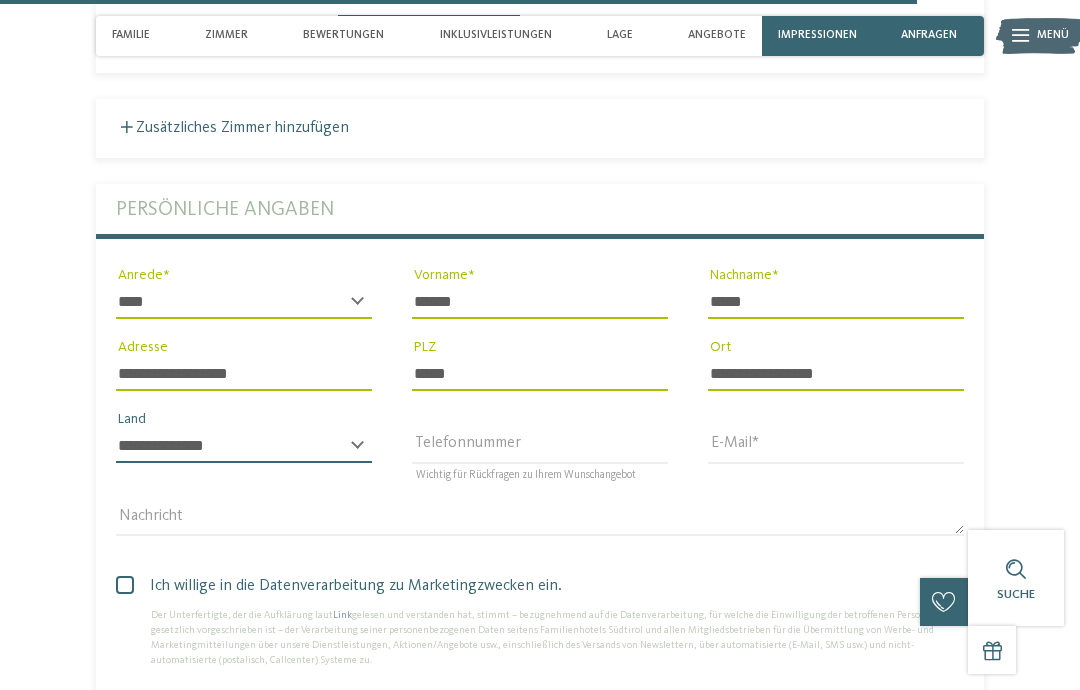 select on "**" 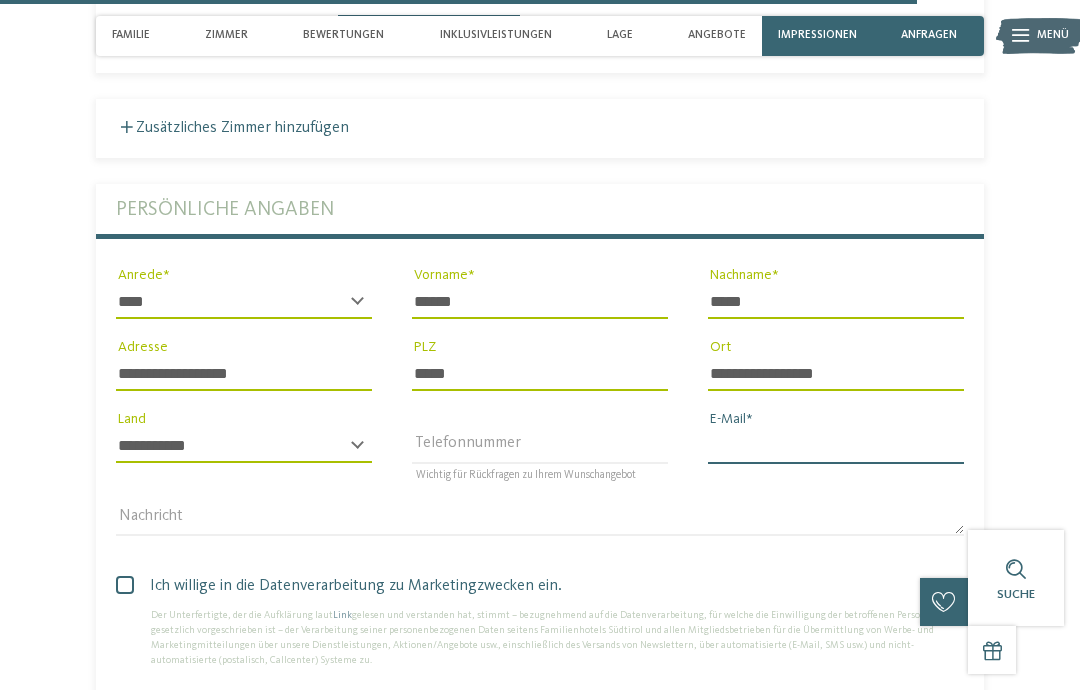 click on "E-Mail" at bounding box center (836, 446) 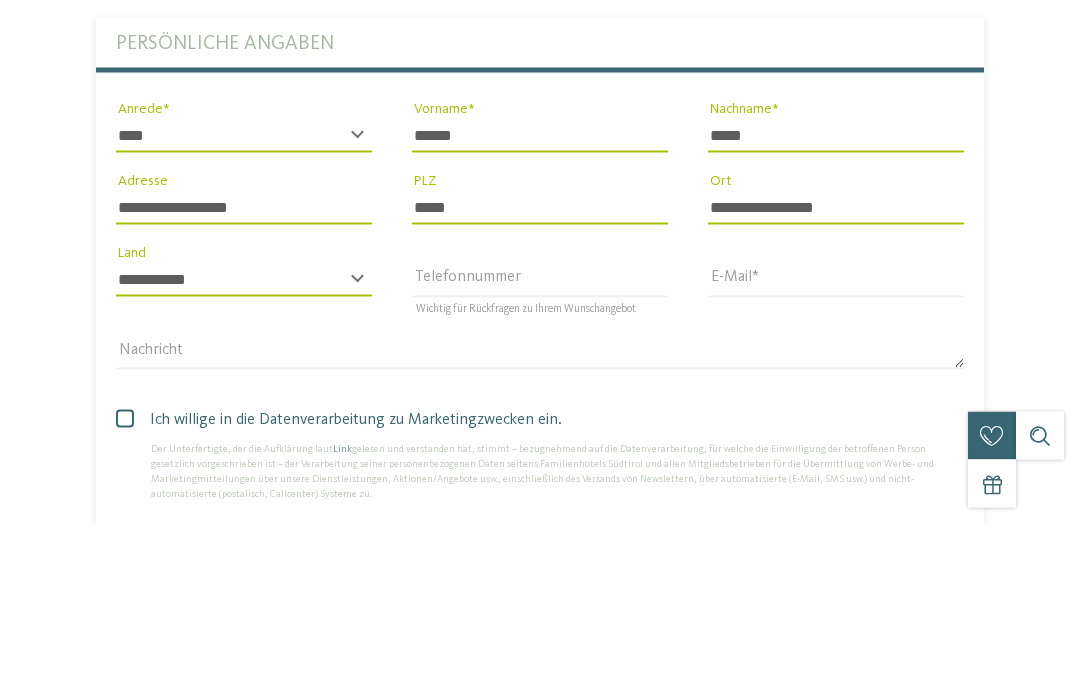 scroll, scrollTop: 5165, scrollLeft: 0, axis: vertical 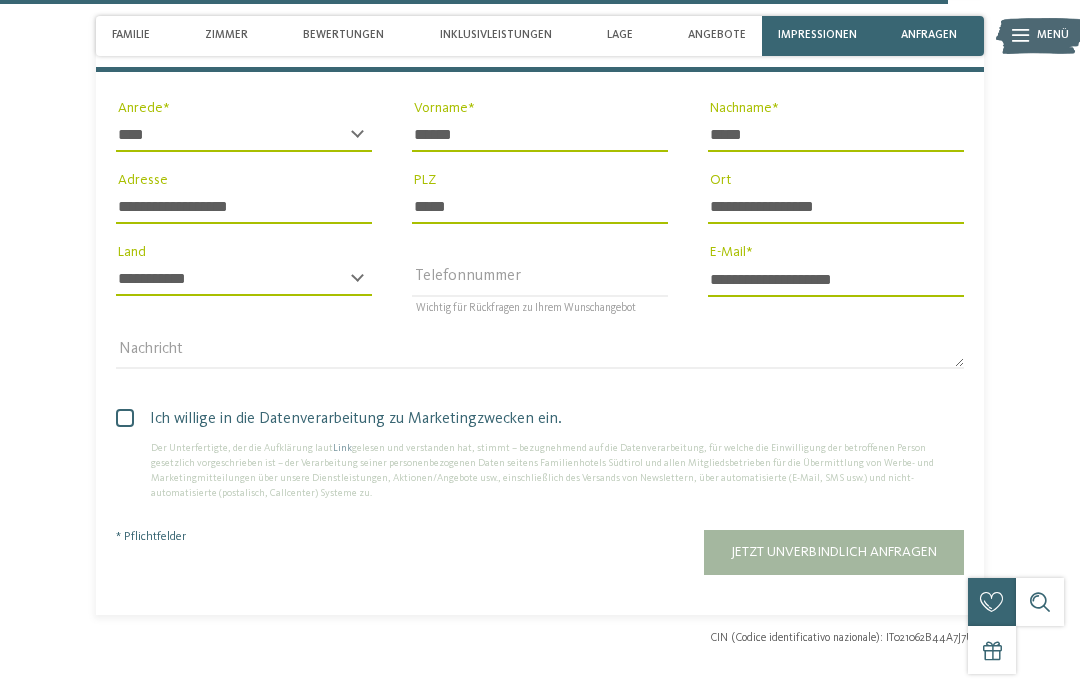 type on "**********" 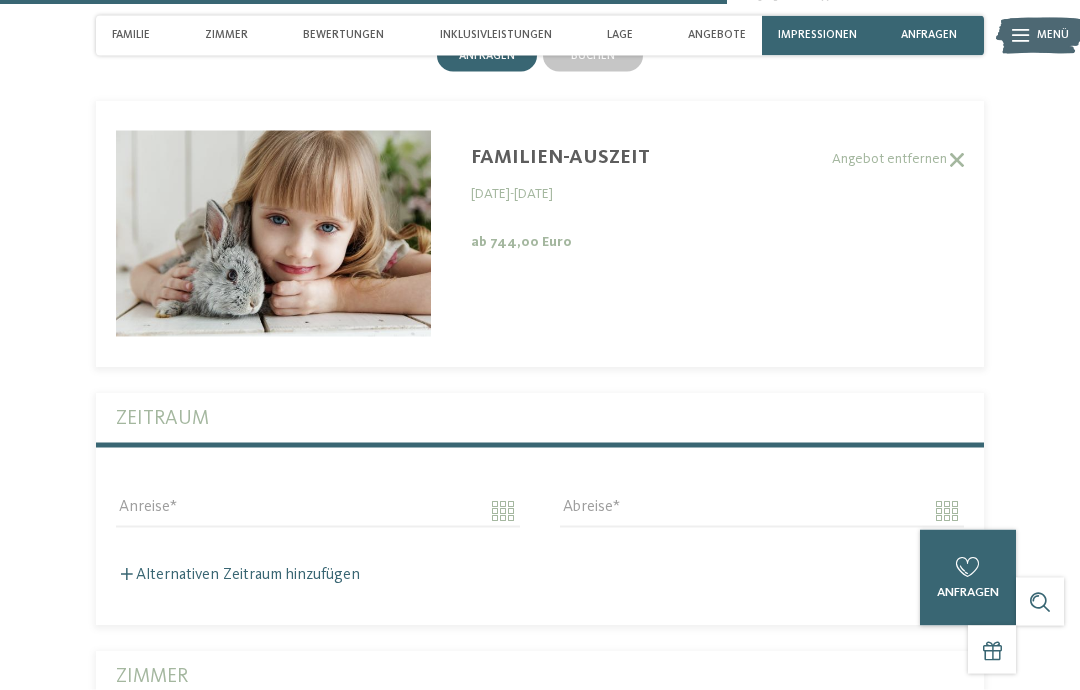 scroll, scrollTop: 3975, scrollLeft: 0, axis: vertical 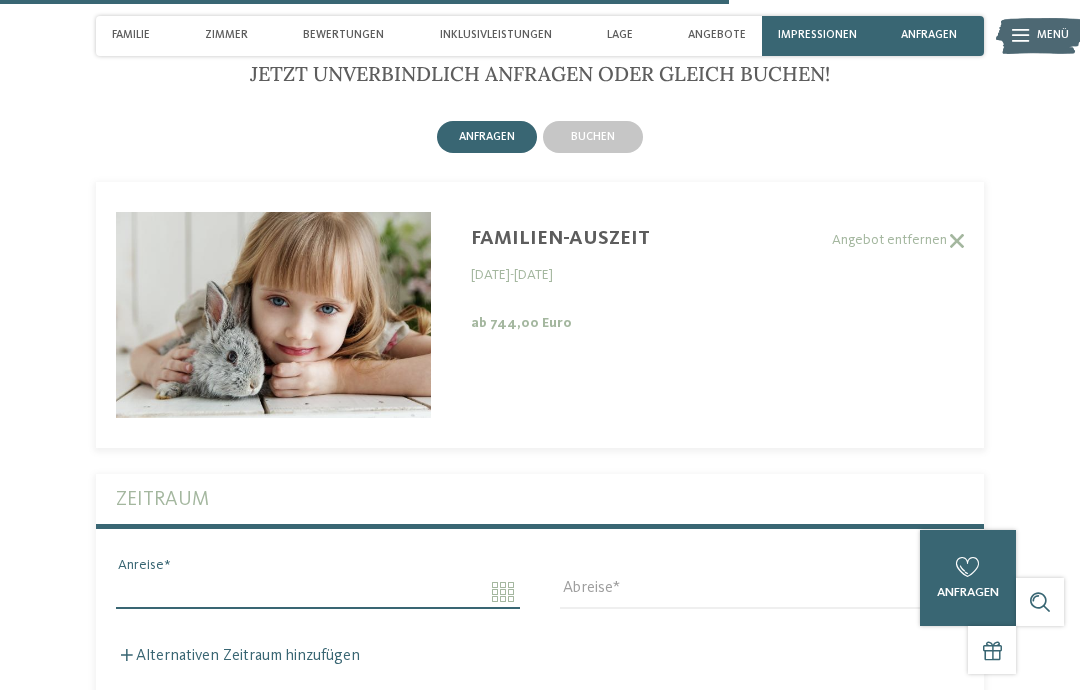 click on "Kleinen Moment noch – die Webseite wird geladen …
DE
IT" at bounding box center [540, -568] 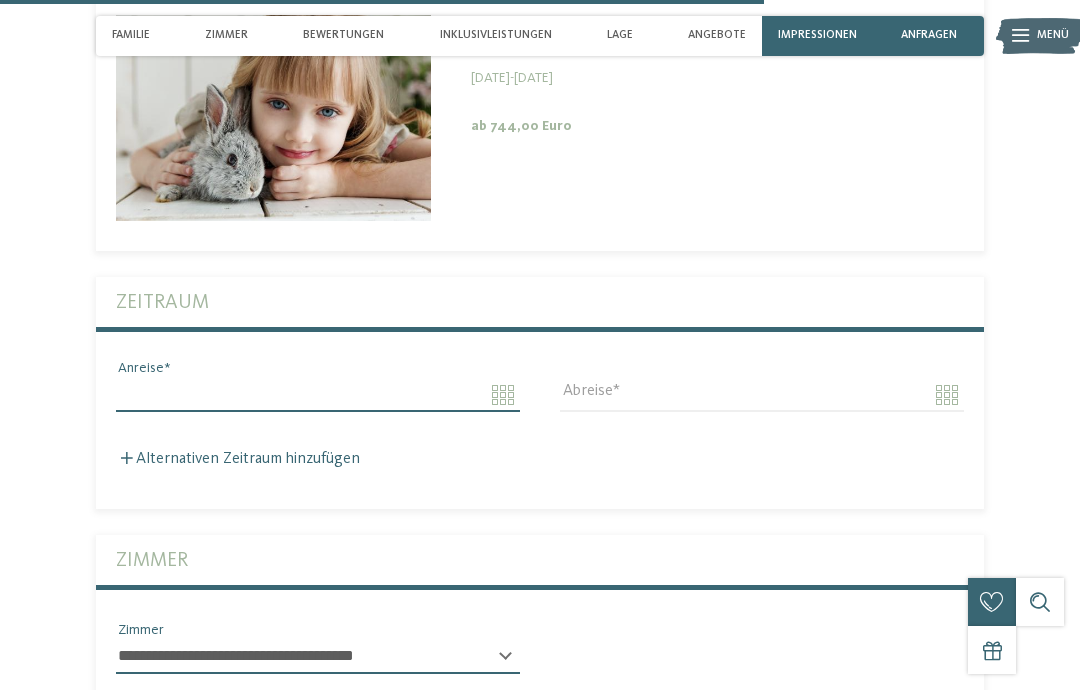 scroll, scrollTop: 4165, scrollLeft: 0, axis: vertical 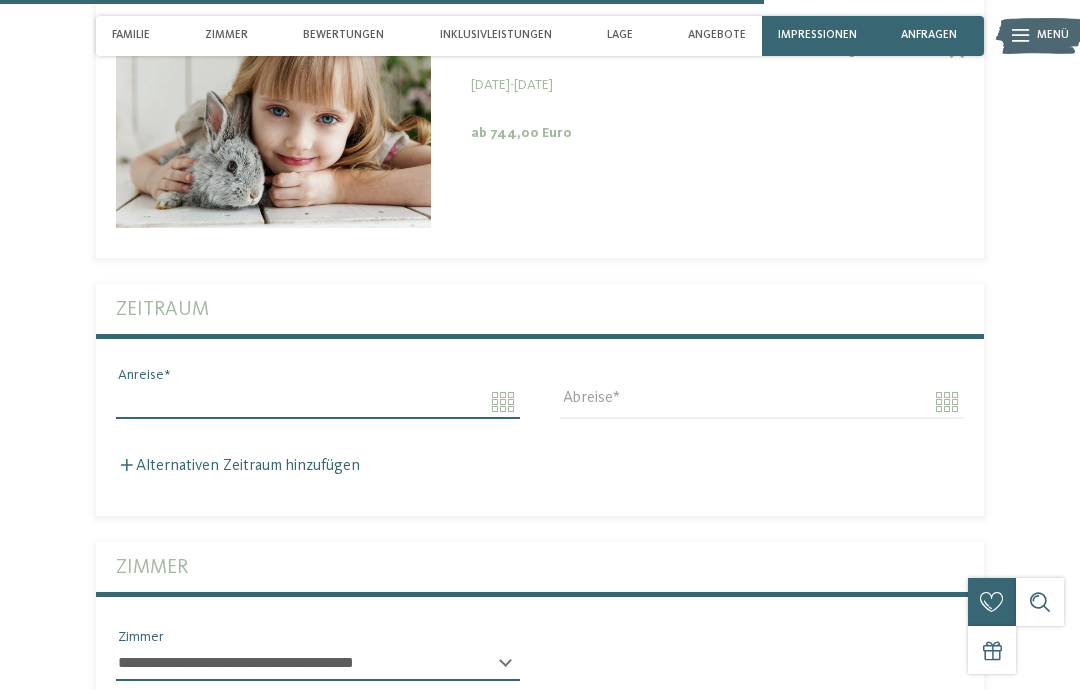 click on "Kleinen Moment noch – die Webseite wird geladen …
DE
IT" at bounding box center [540, -758] 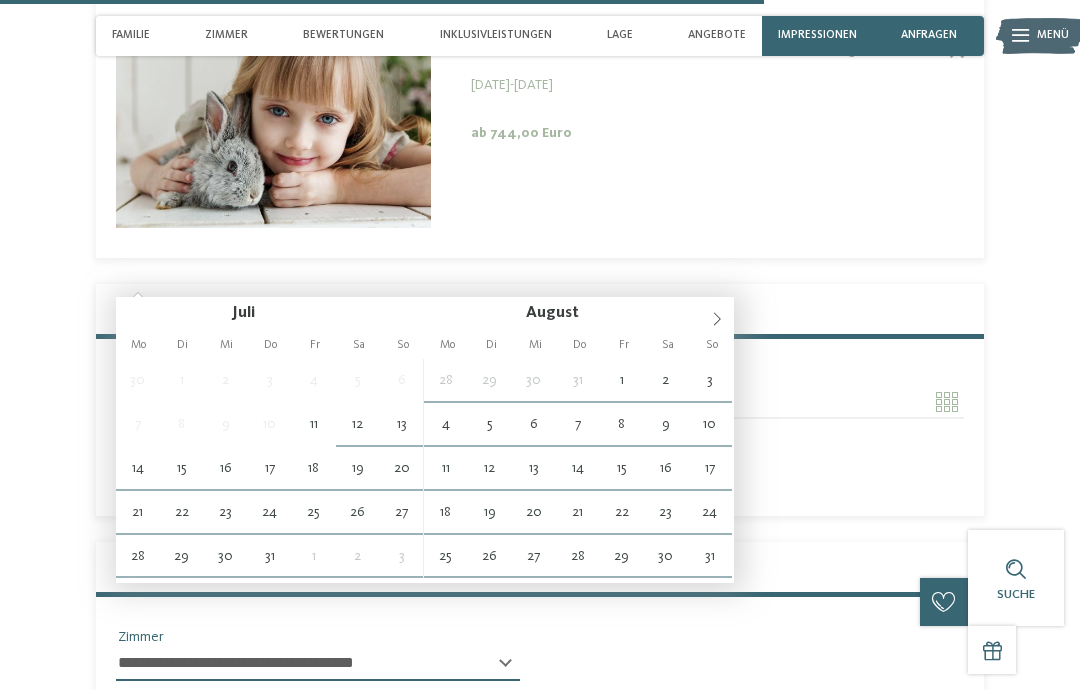 type on "**********" 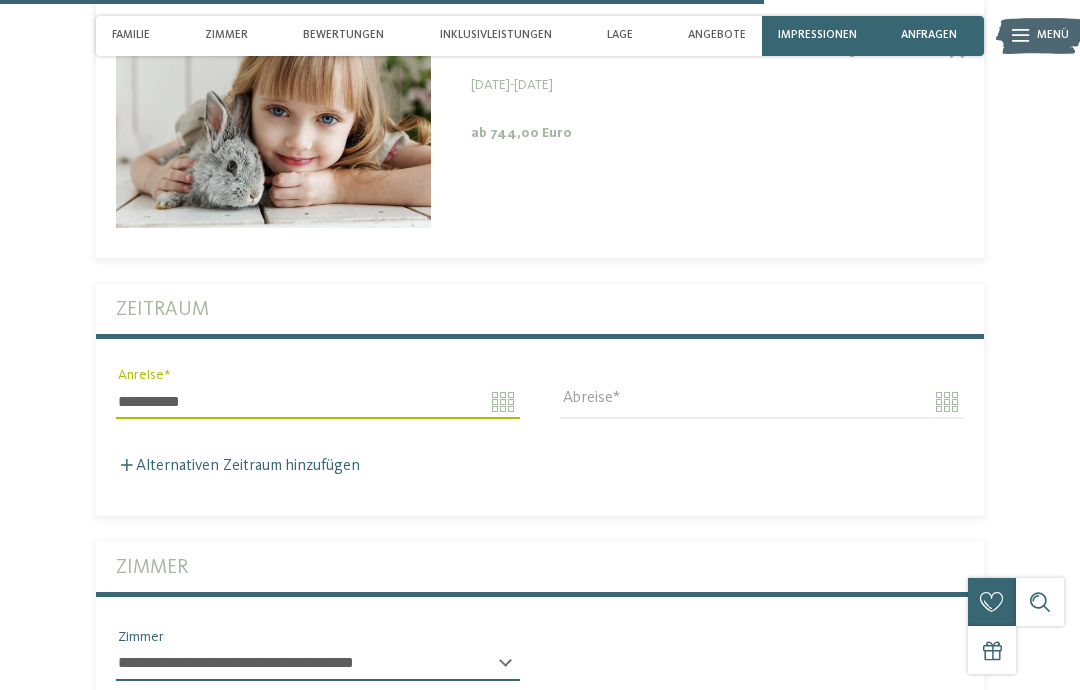 click on "Jetzt unverbindlich anfragen oder gleich buchen!
anfragen" at bounding box center (540, 759) 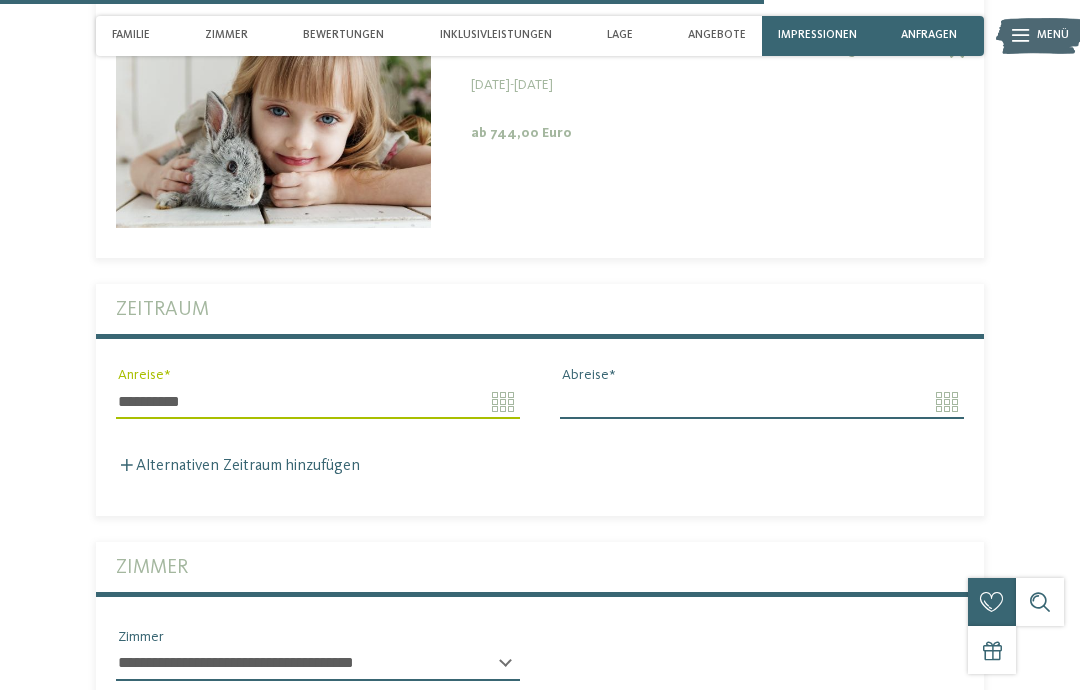 click on "Kleinen Moment noch – die Webseite wird geladen …
DE
IT" at bounding box center (540, -758) 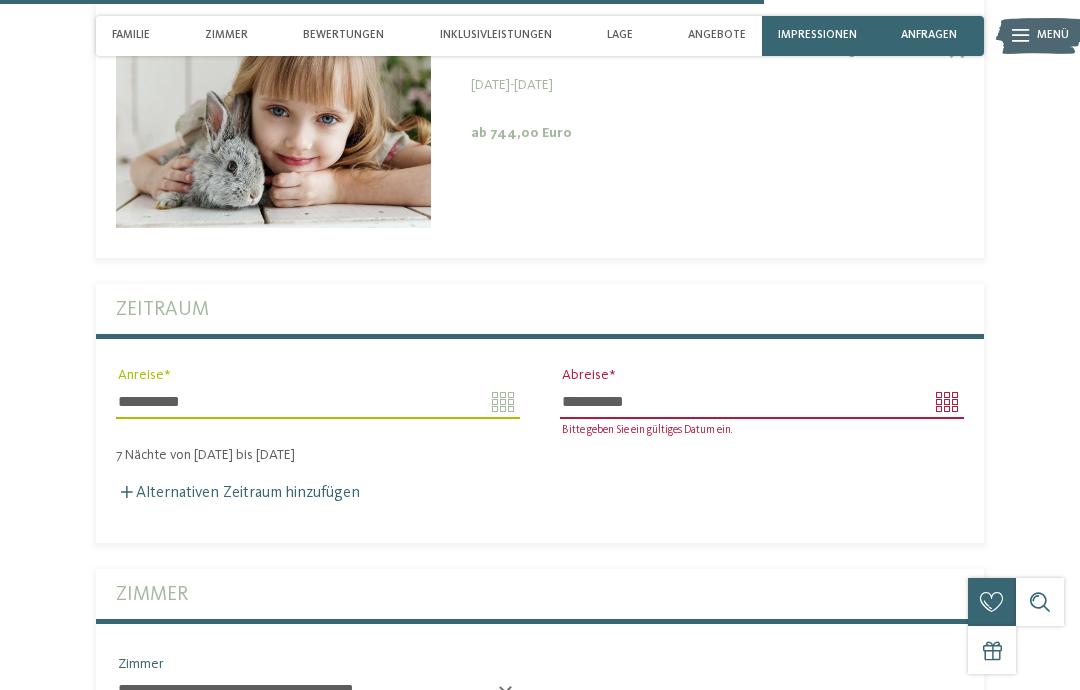 click on "**********" at bounding box center (762, 402) 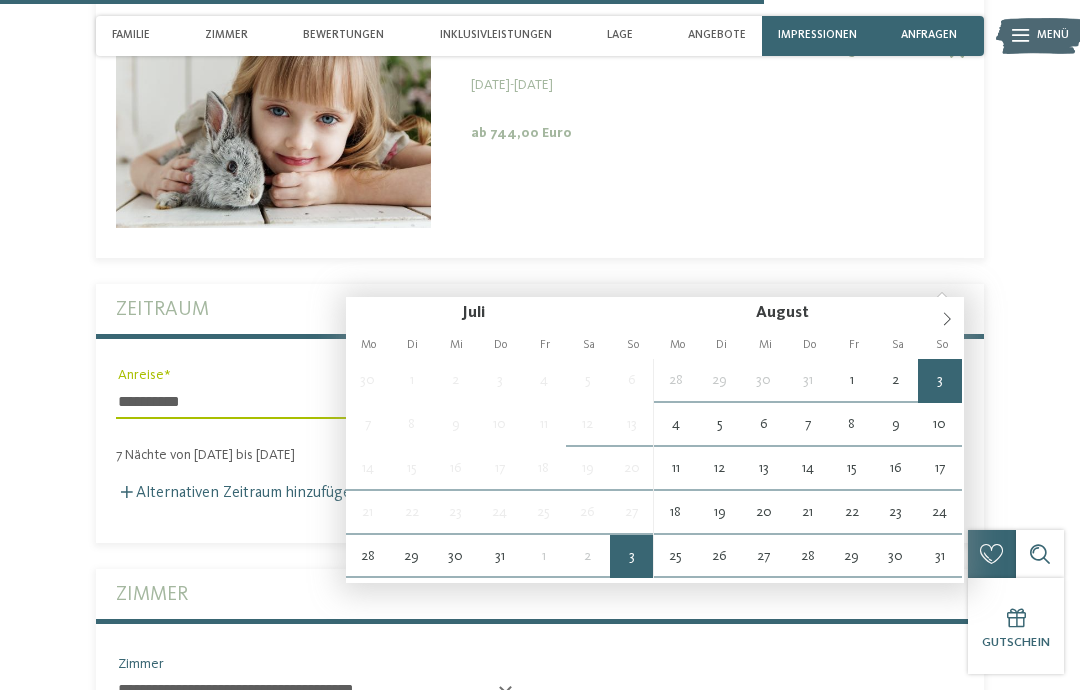 type on "**********" 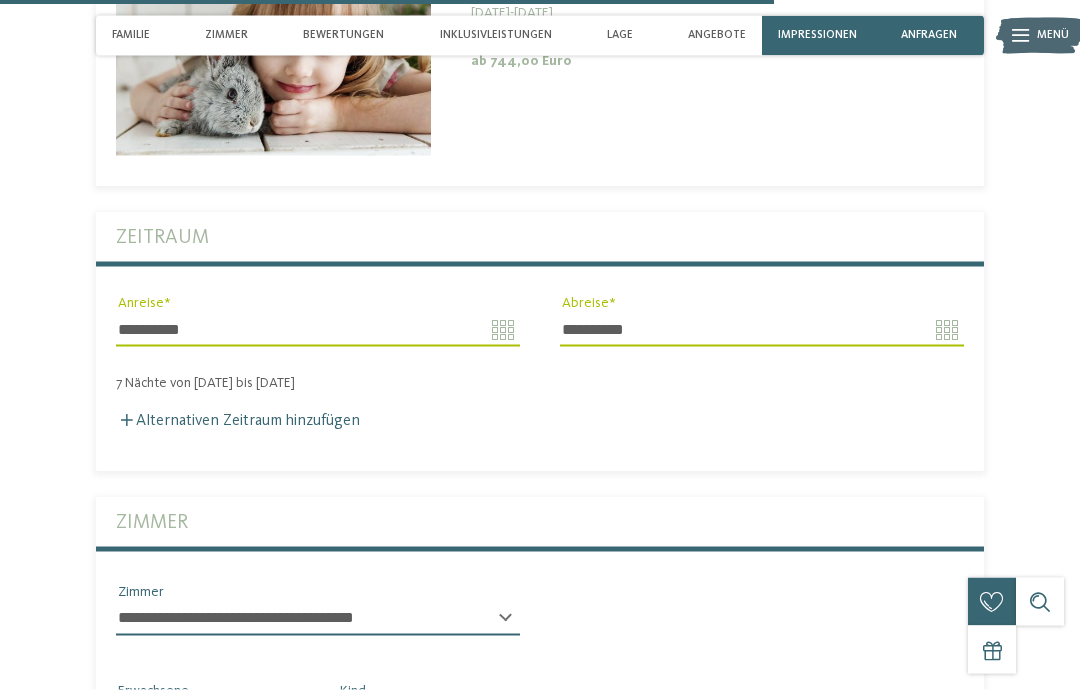 scroll, scrollTop: 4242, scrollLeft: 0, axis: vertical 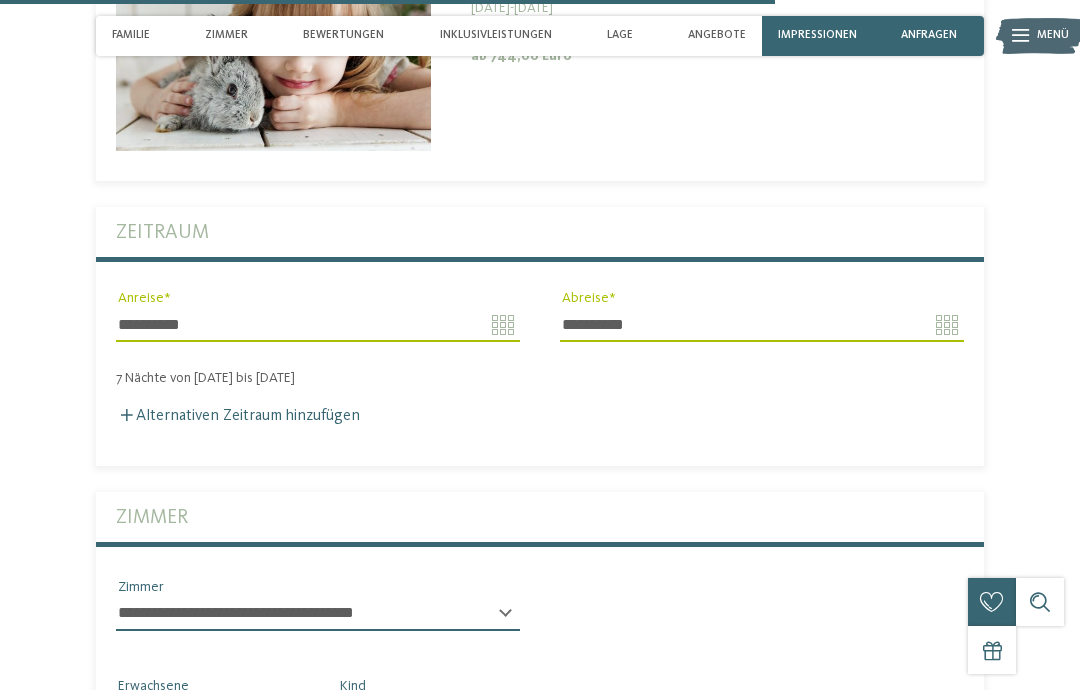 click on "Alternativen Zeitraum hinzufügen" at bounding box center [238, 416] 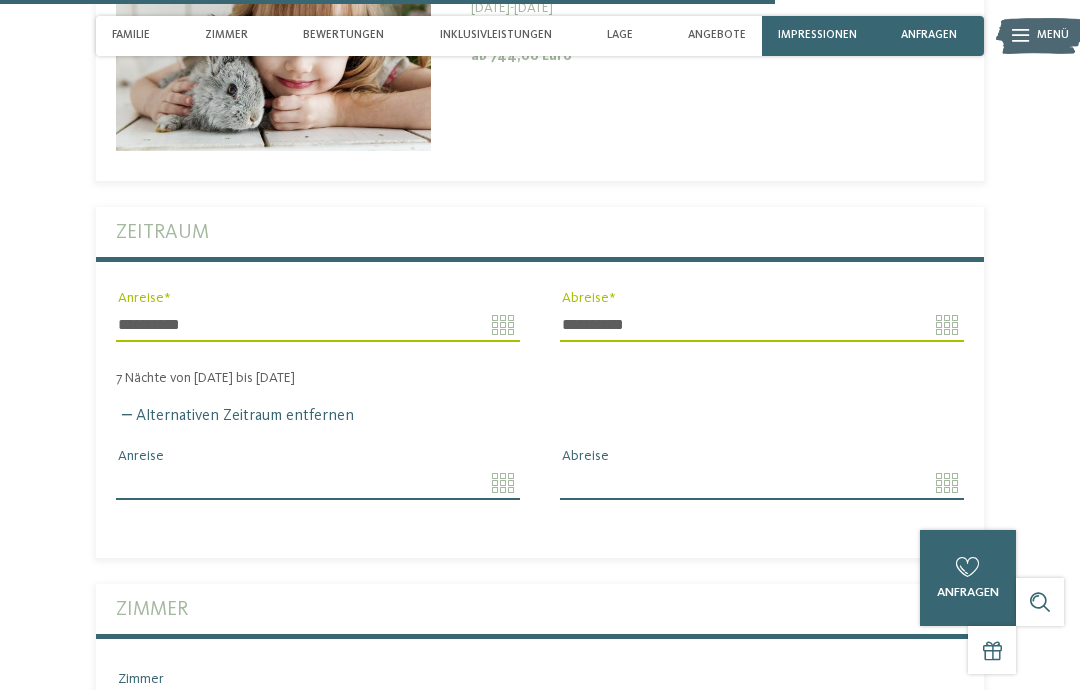 click on "Kleinen Moment noch – die Webseite wird geladen …
DE
IT" at bounding box center (540, -775) 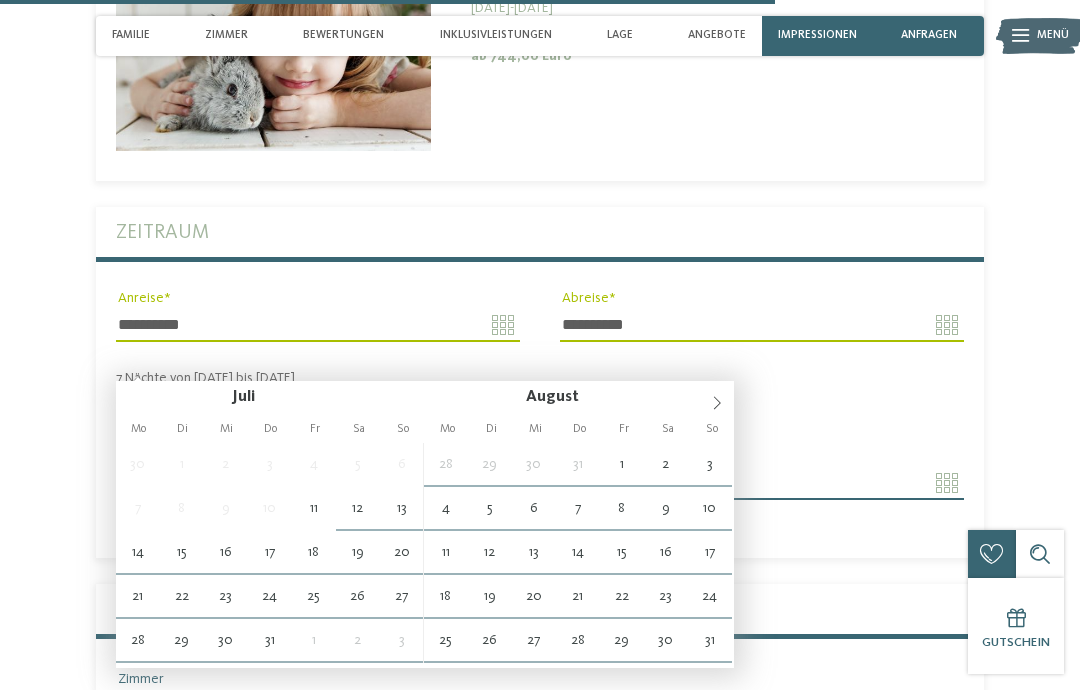 type on "**********" 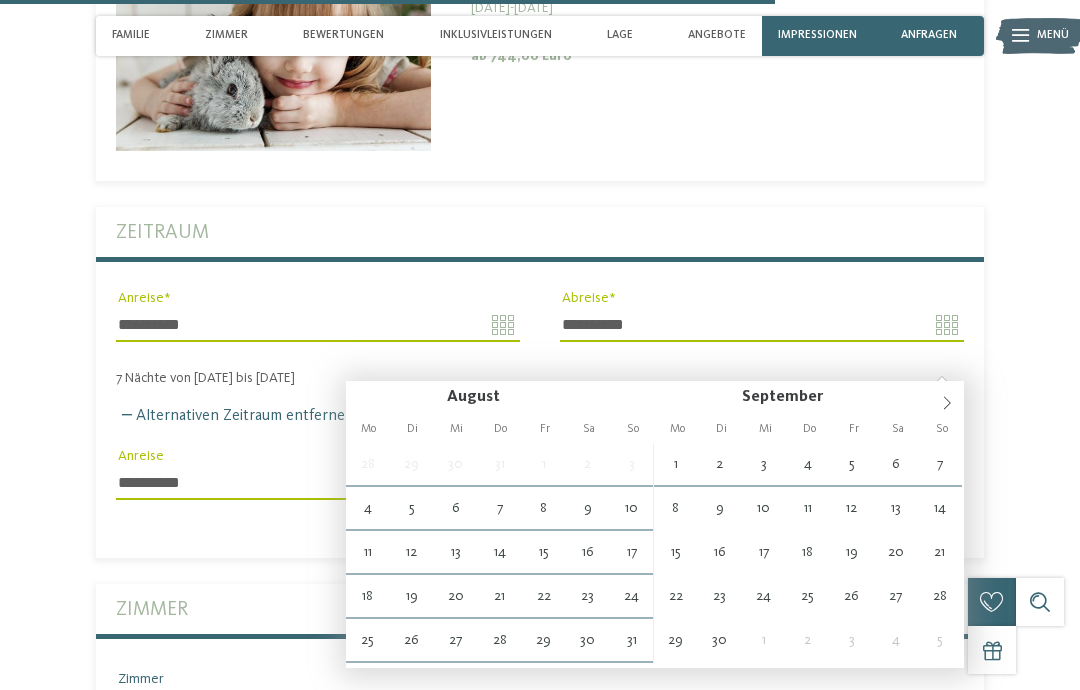 type on "**********" 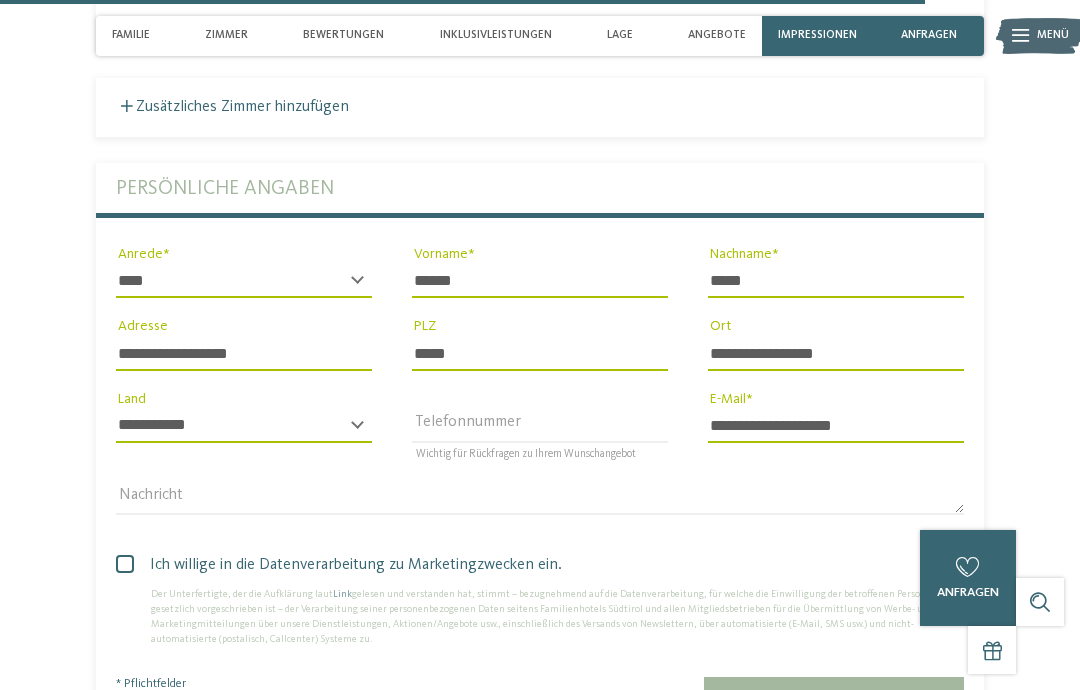 scroll, scrollTop: 5168, scrollLeft: 0, axis: vertical 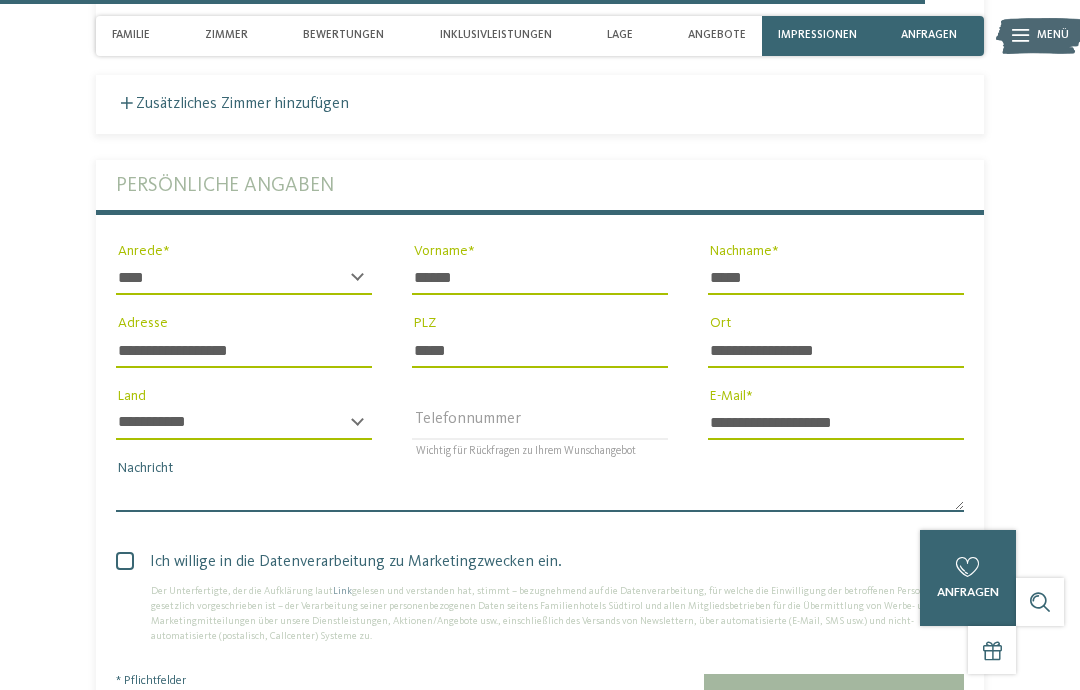 click on "Nachricht" at bounding box center (540, 495) 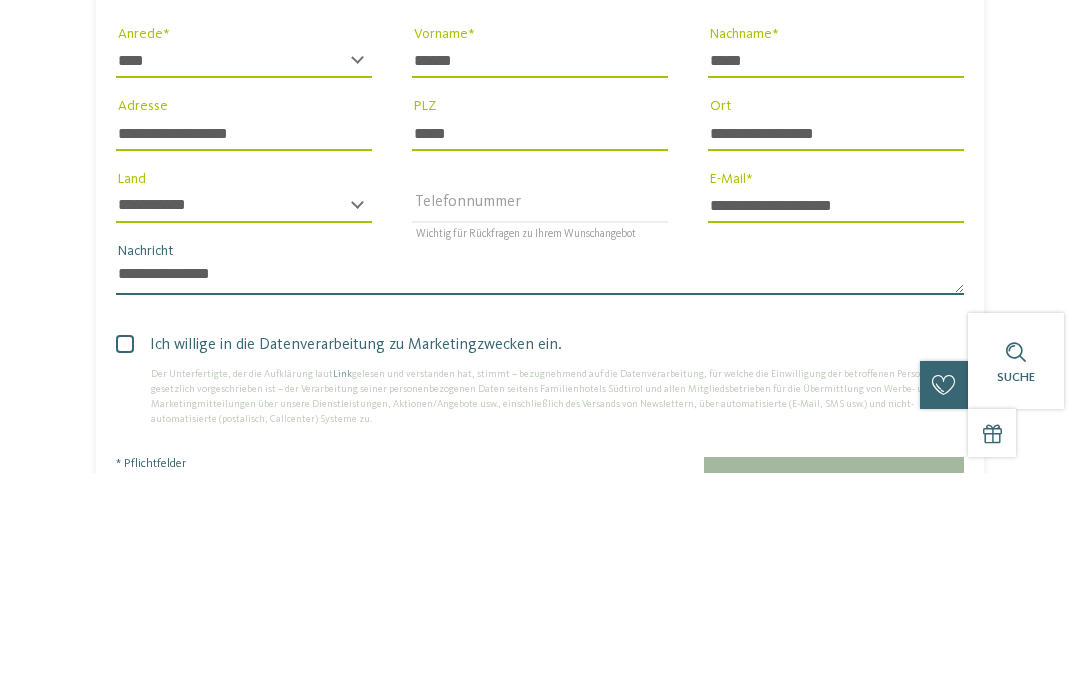 type on "**********" 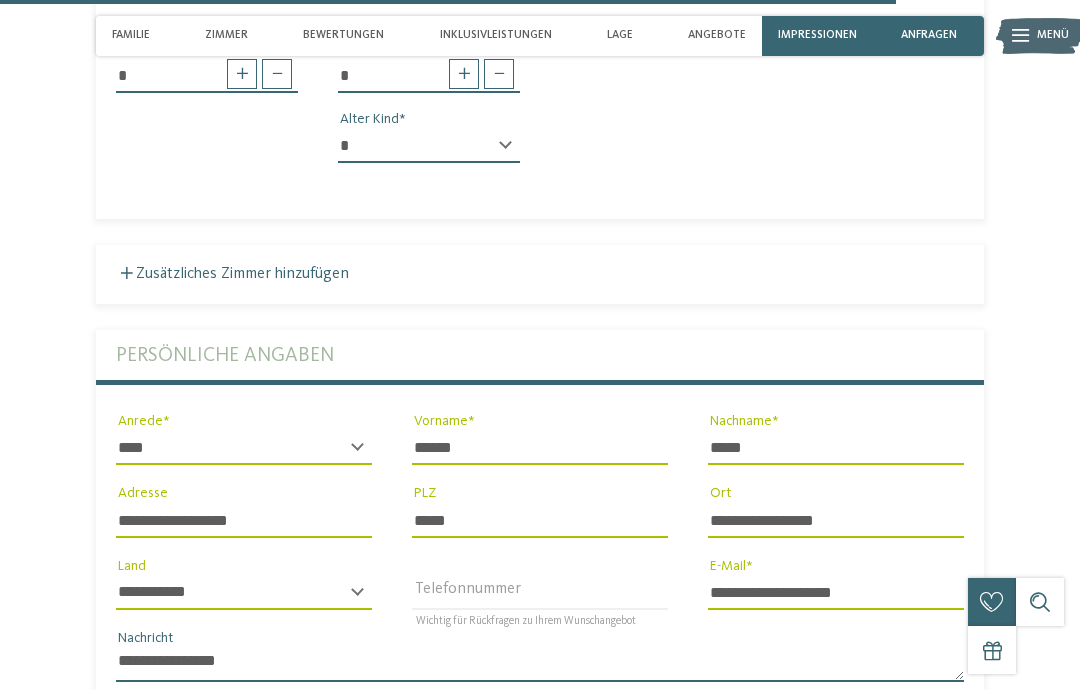 type 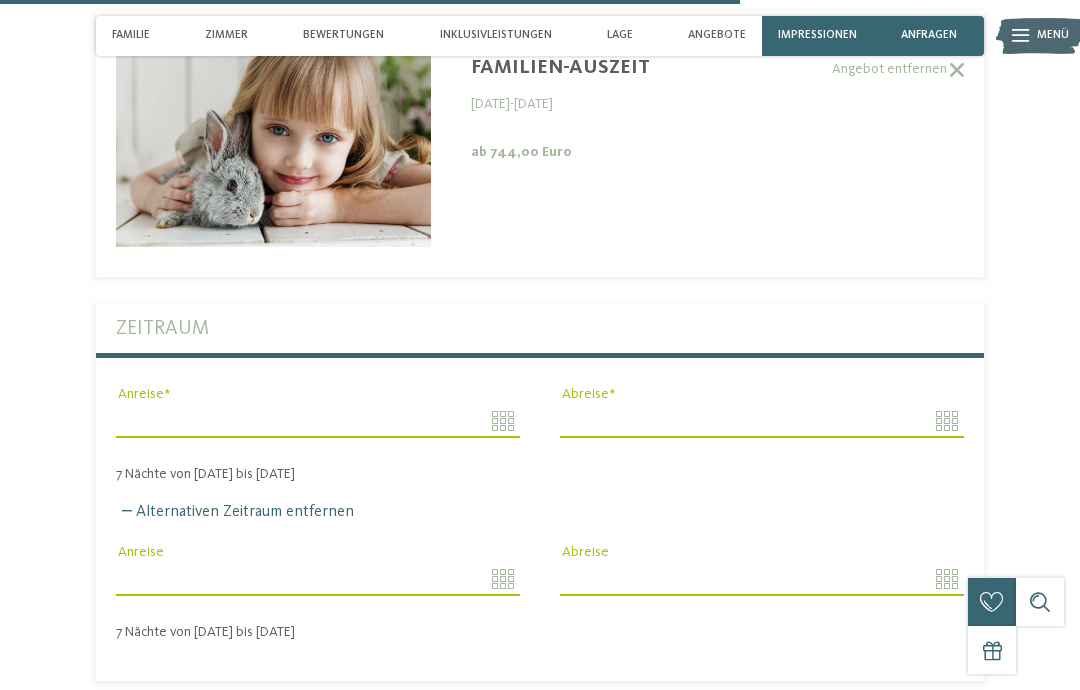 scroll, scrollTop: 4133, scrollLeft: 0, axis: vertical 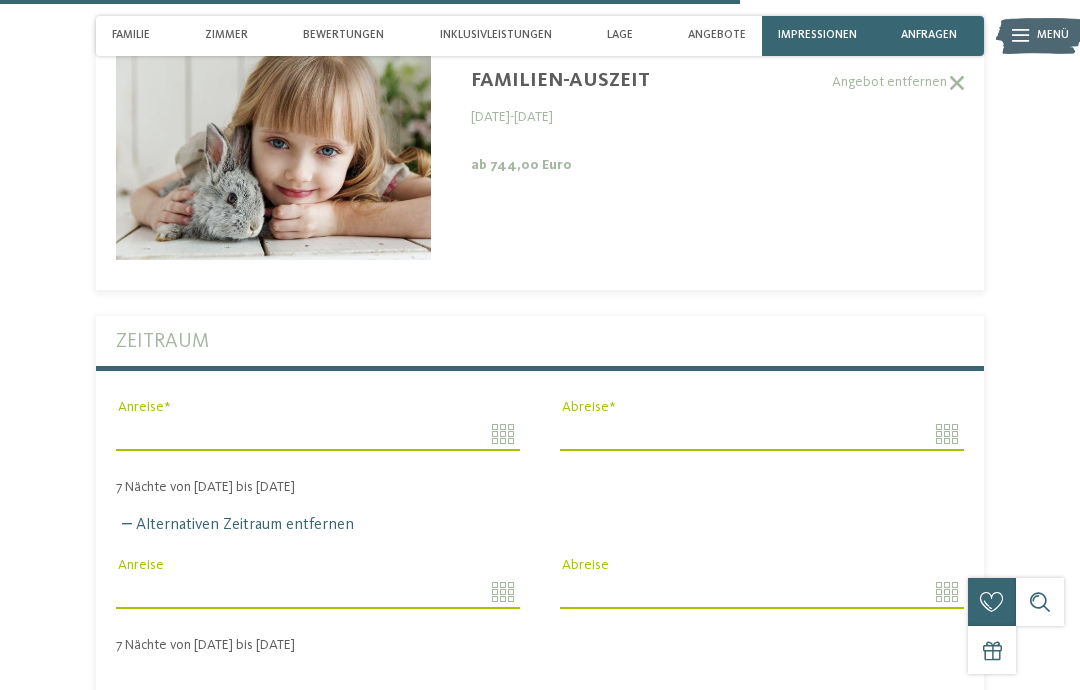 type on "**********" 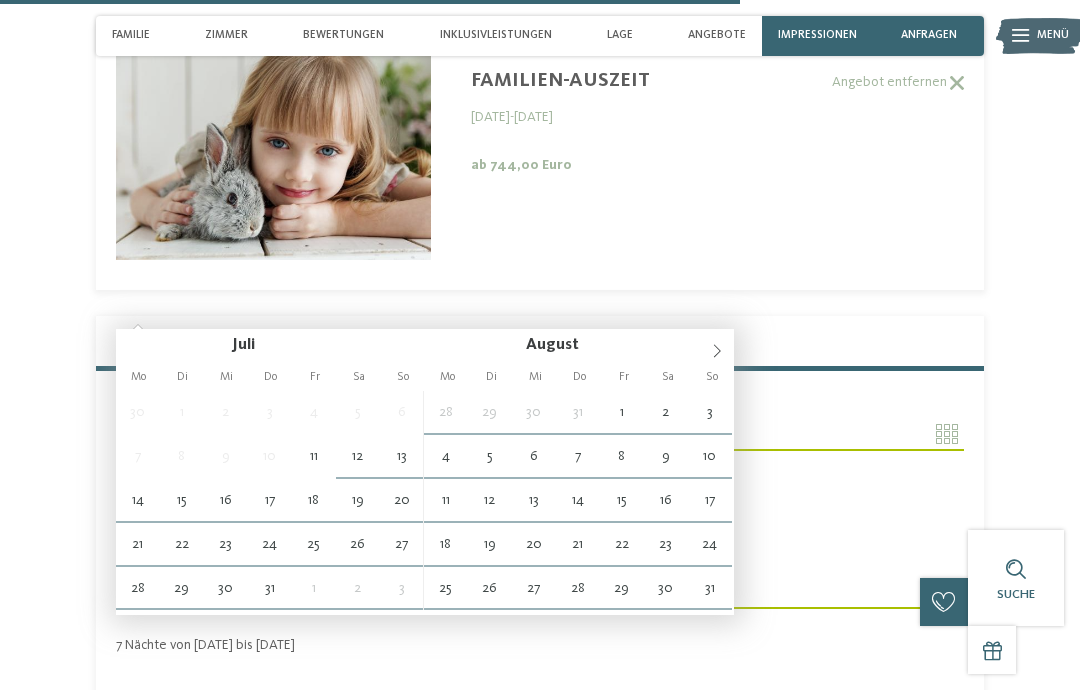 type on "**********" 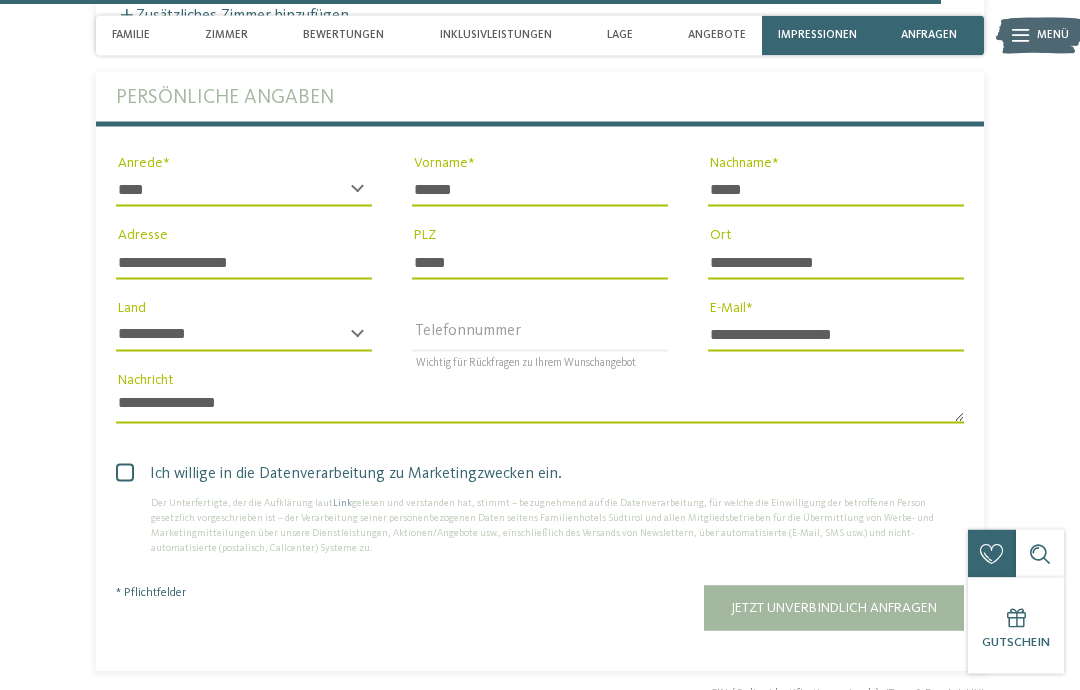 scroll, scrollTop: 5258, scrollLeft: 0, axis: vertical 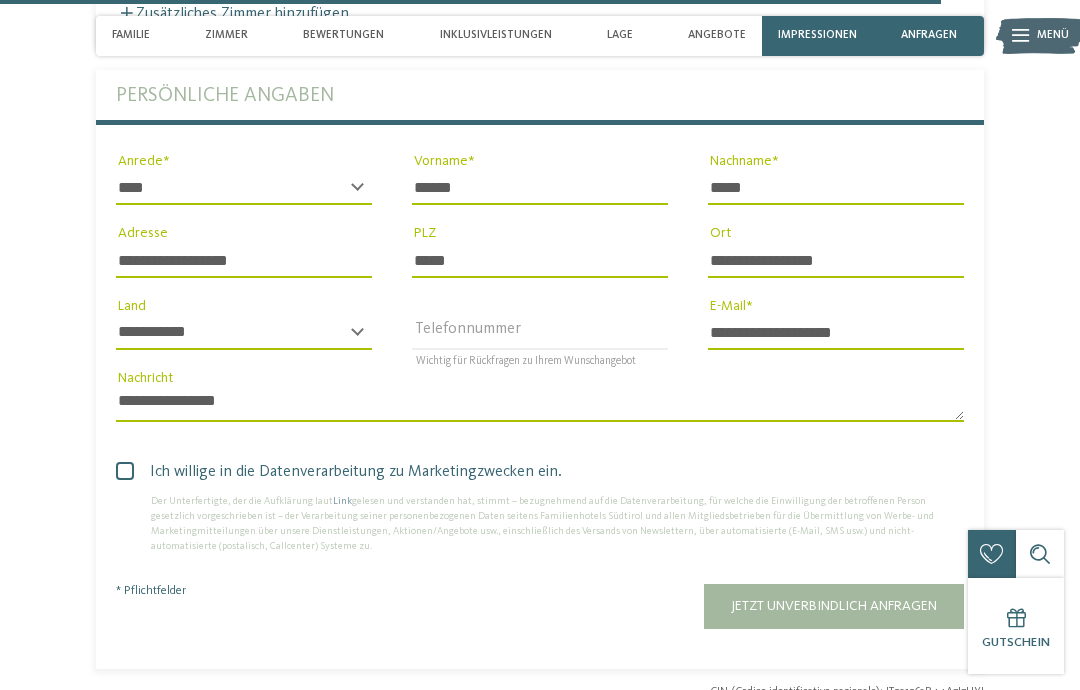 click on "**********" at bounding box center [540, 405] 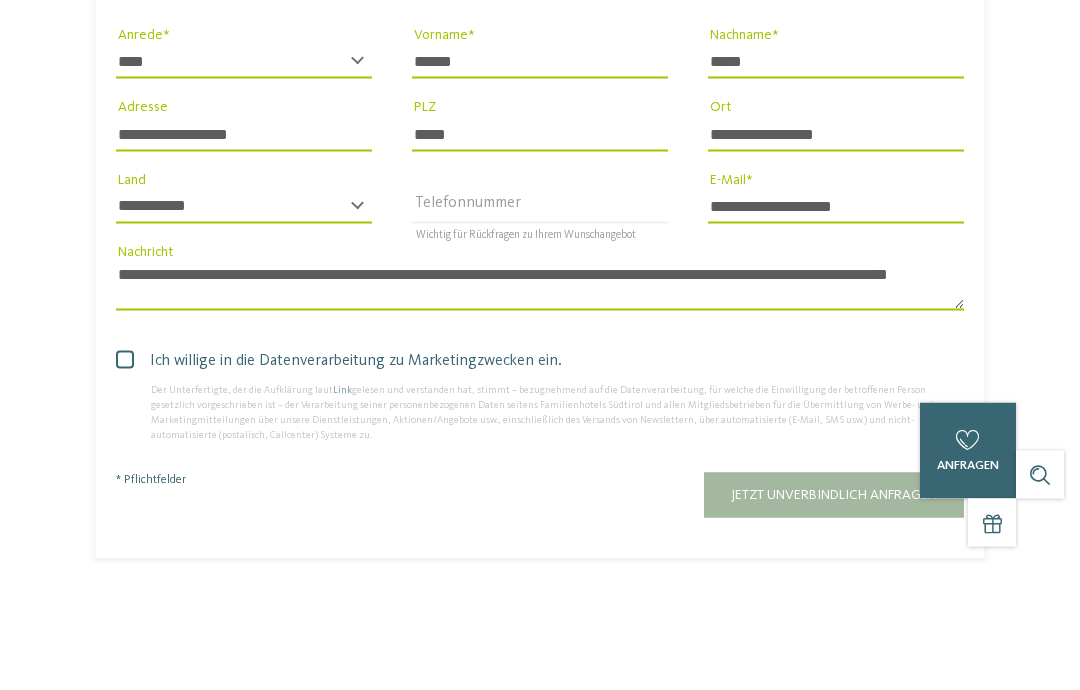 scroll, scrollTop: 0, scrollLeft: 0, axis: both 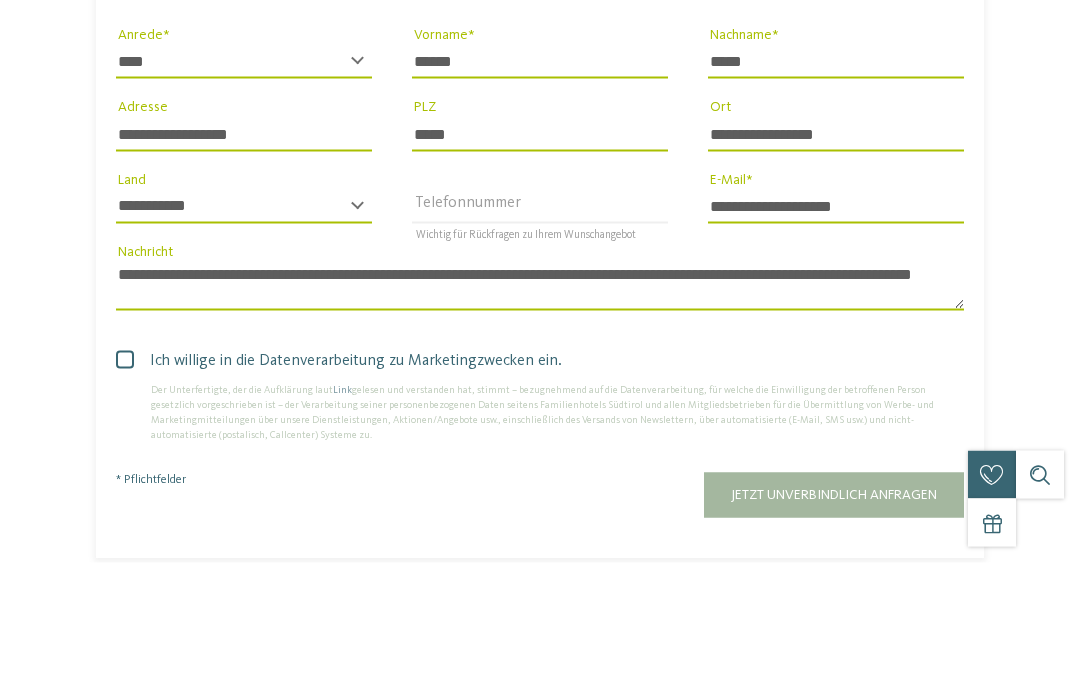 type on "**********" 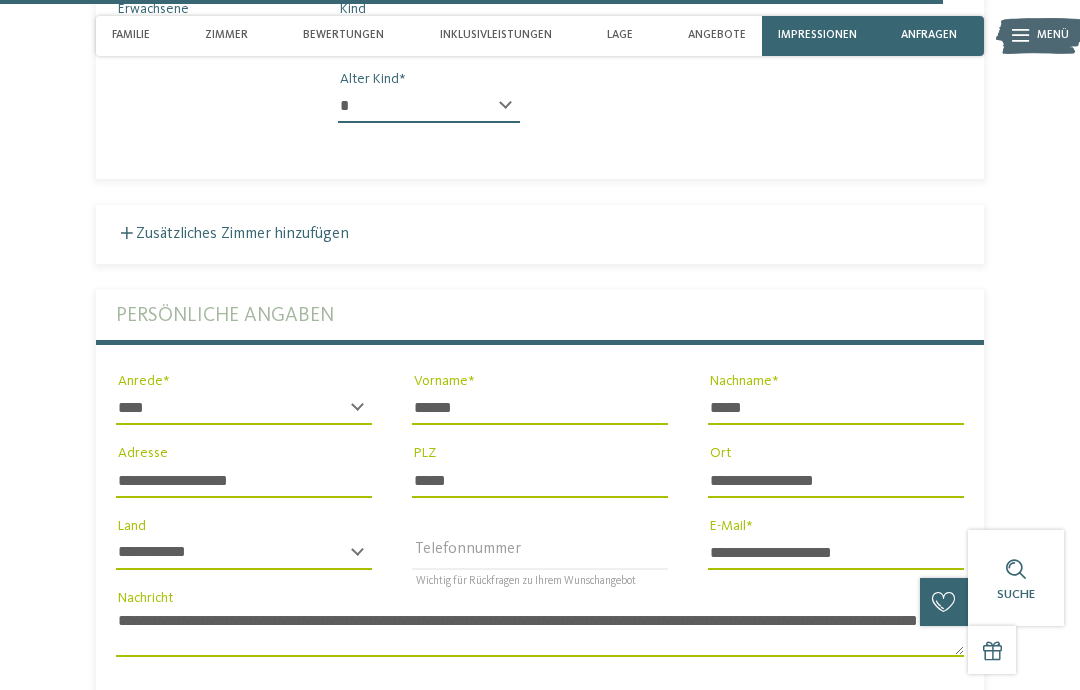 type 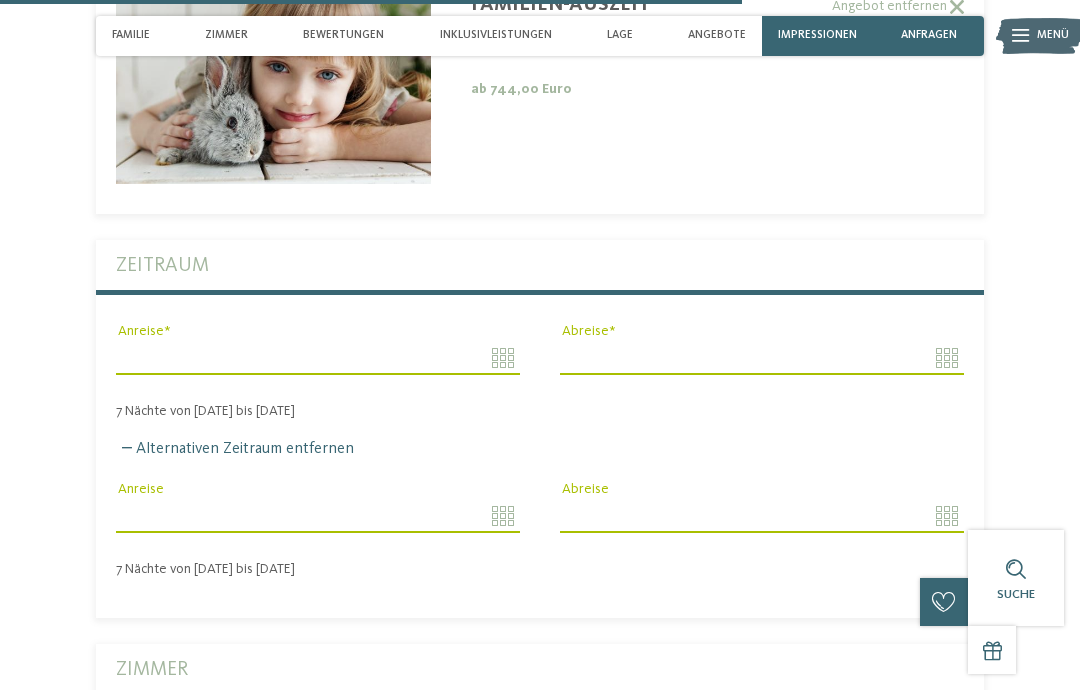 scroll, scrollTop: 4145, scrollLeft: 0, axis: vertical 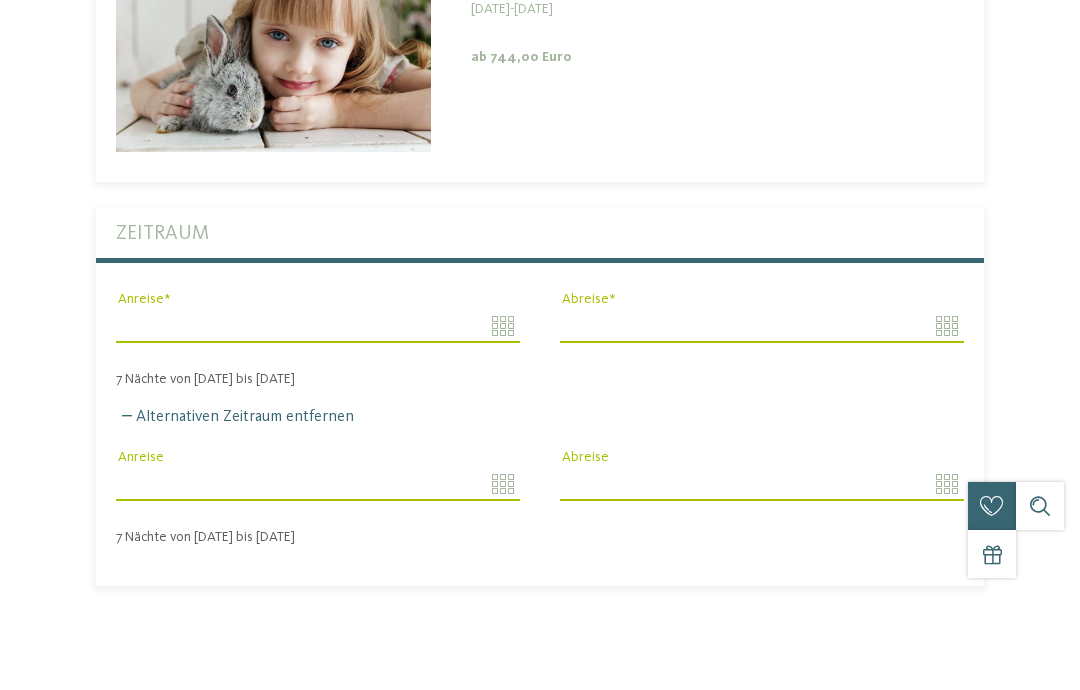 type on "**********" 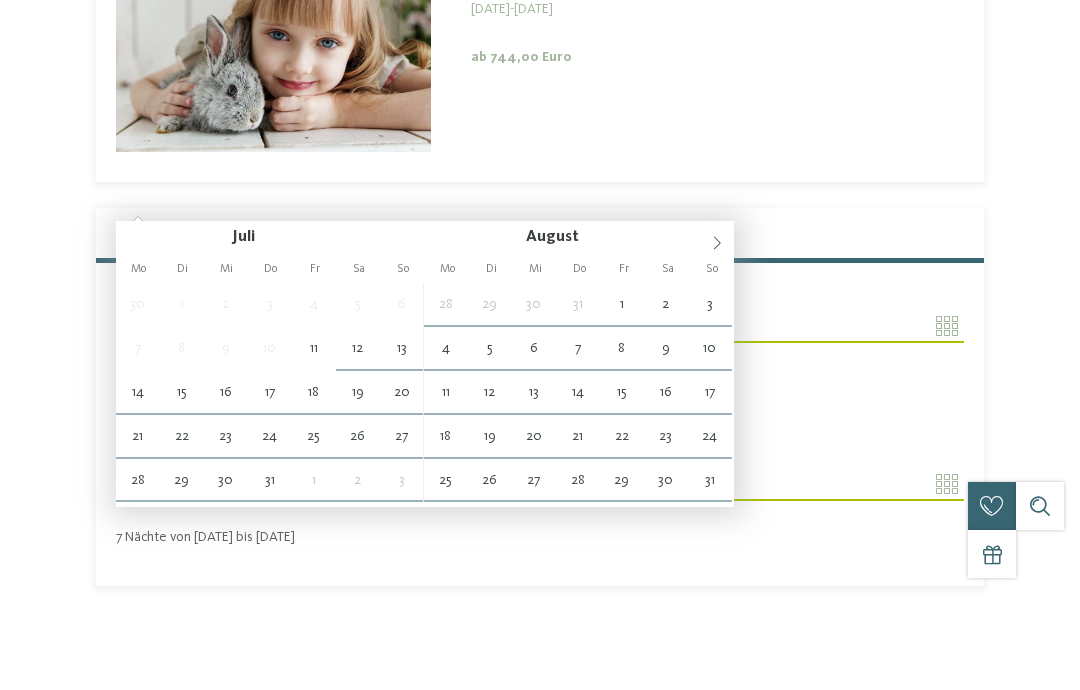 scroll, scrollTop: 4241, scrollLeft: 0, axis: vertical 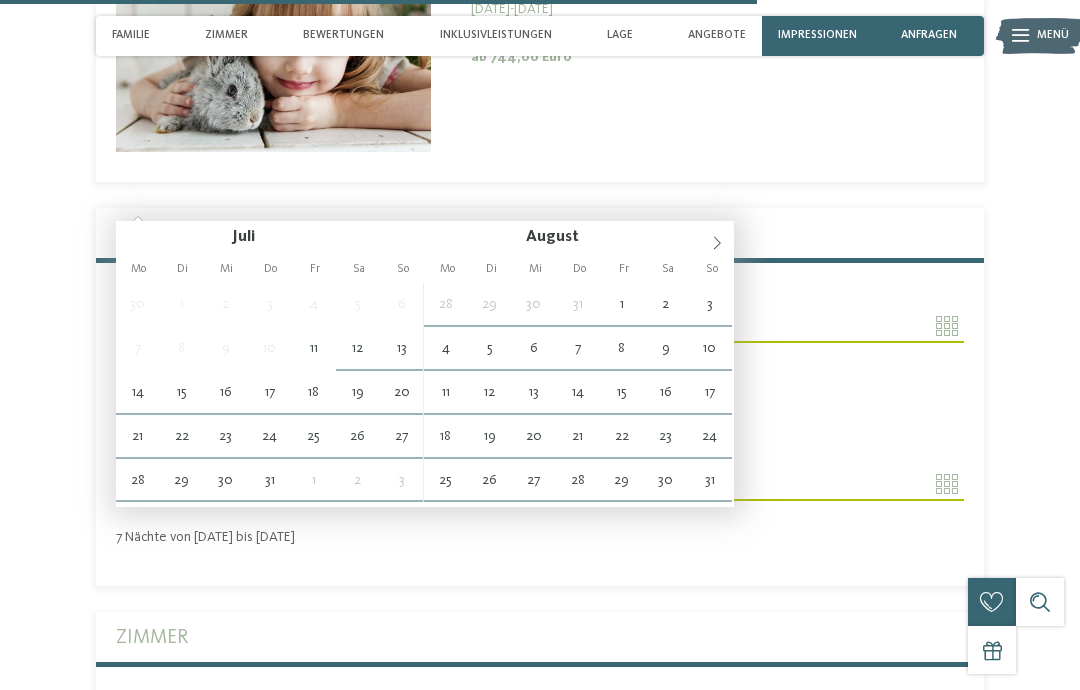 type on "**********" 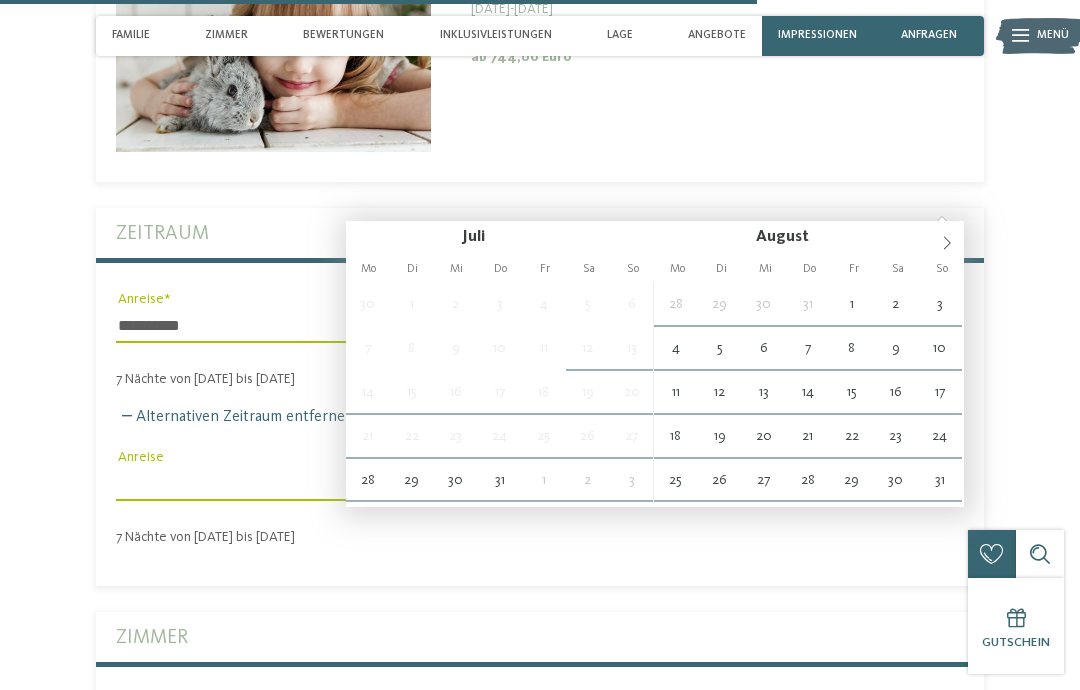 type on "**********" 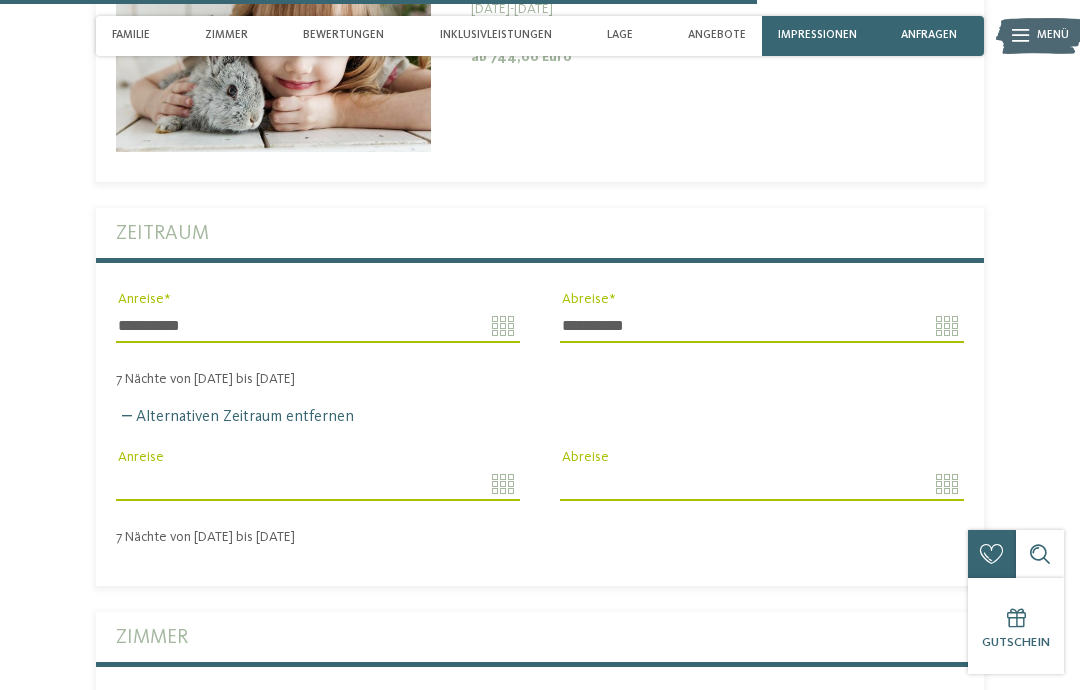 click on "Kleinen Moment noch – die Webseite wird geladen …
DE
IT" at bounding box center (540, -753) 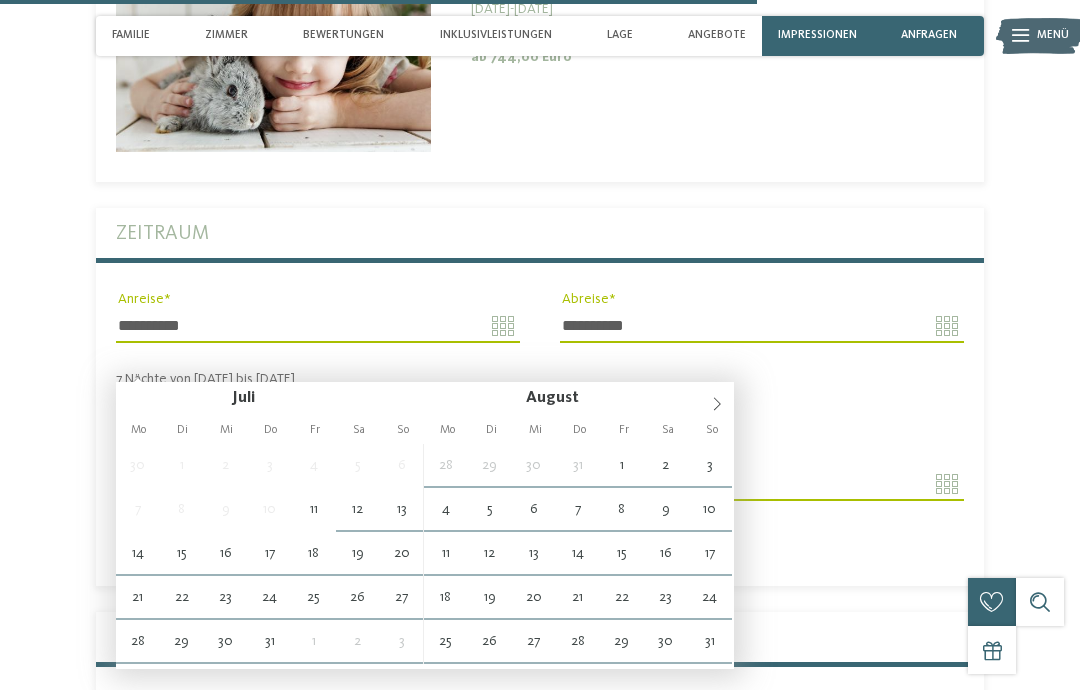 type on "**********" 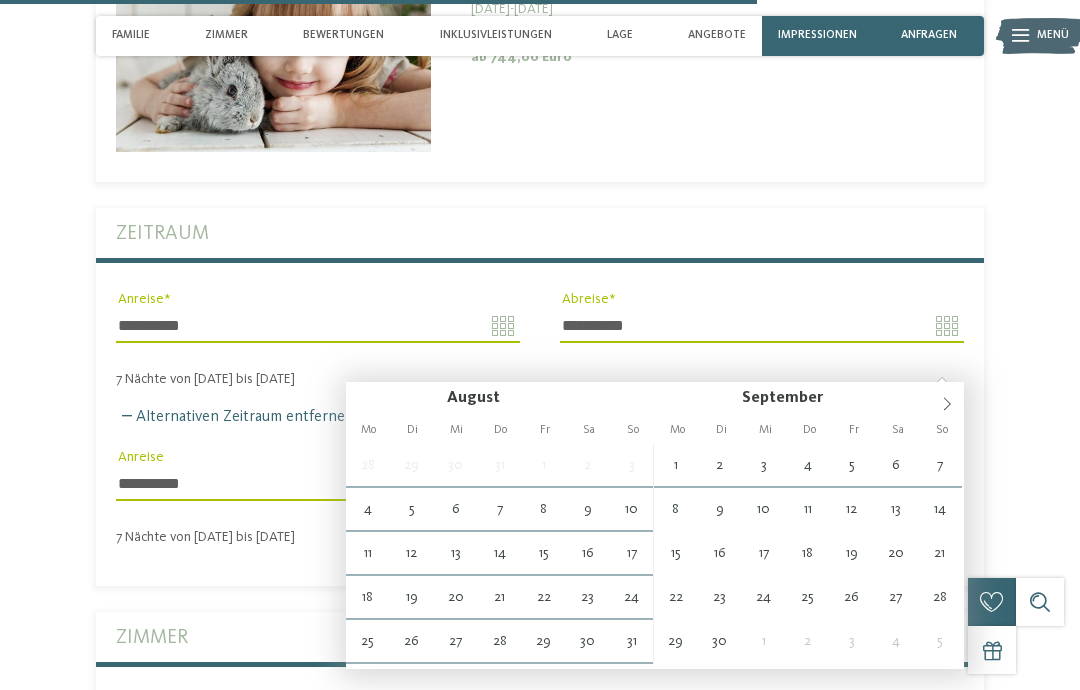 type on "**********" 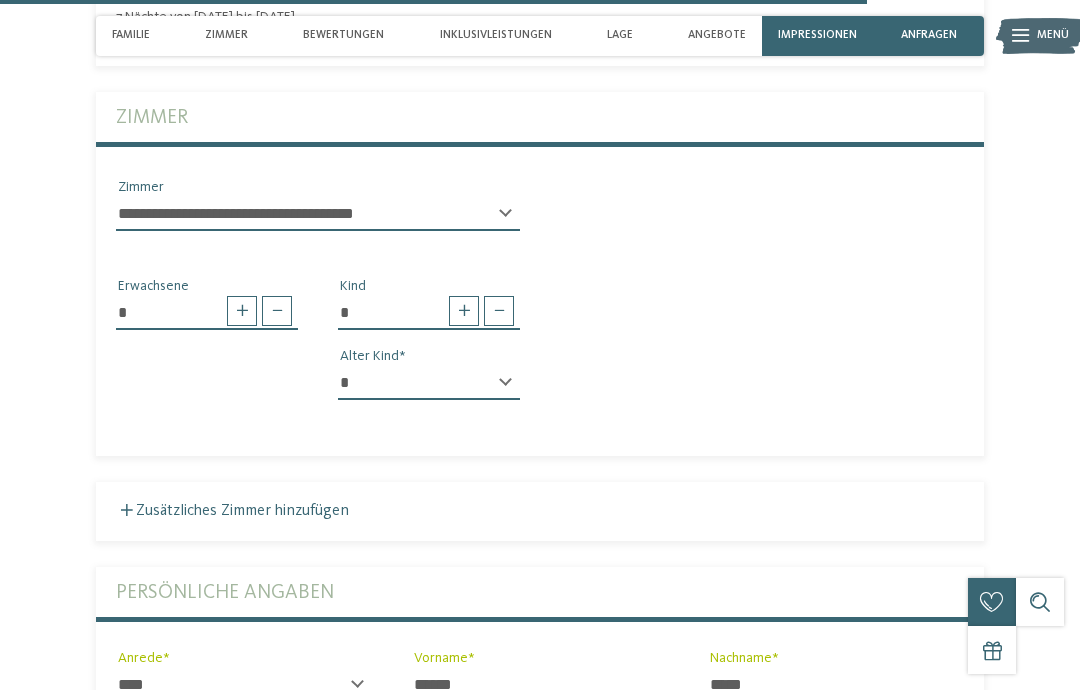 type 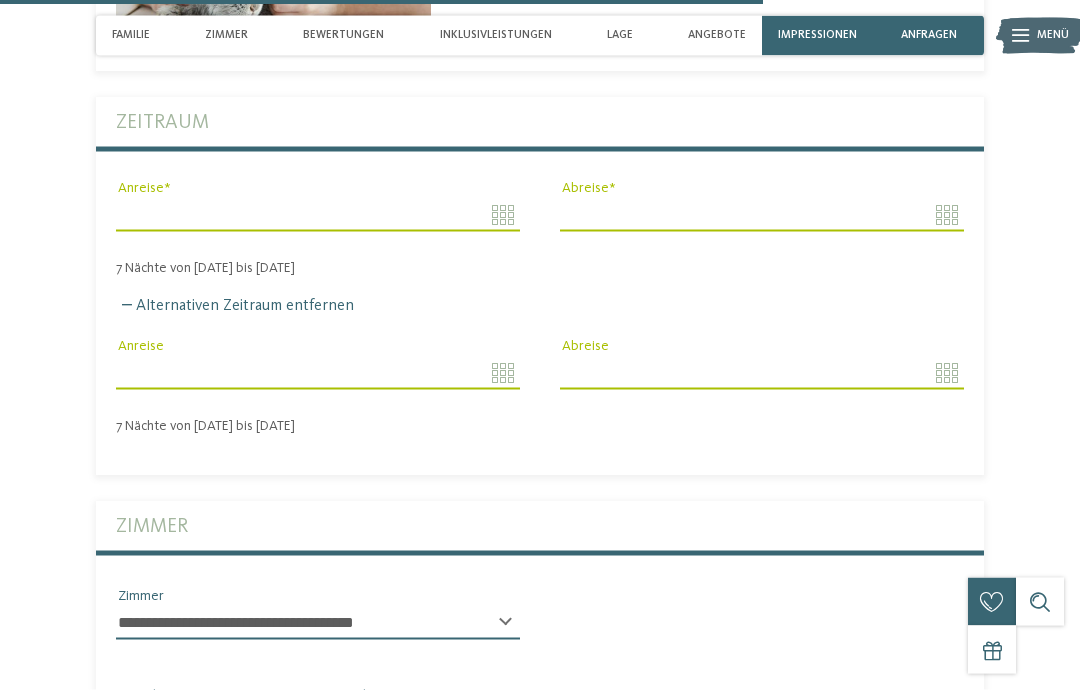 scroll, scrollTop: 4331, scrollLeft: 0, axis: vertical 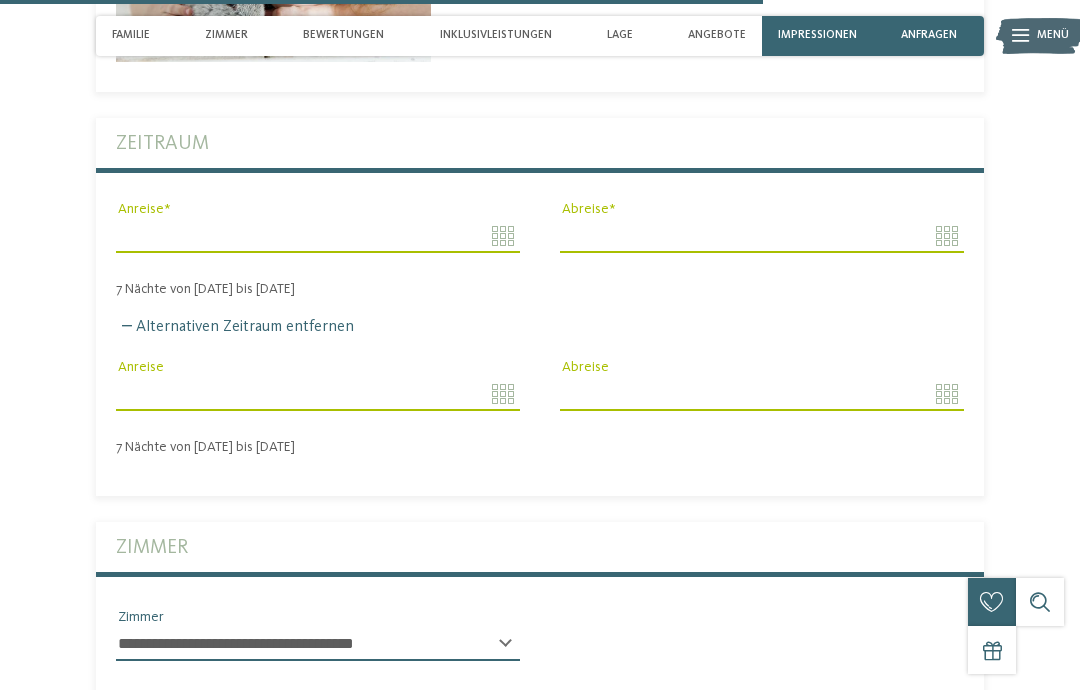 click on "Kleinen Moment noch – die Webseite wird geladen …
DE
IT" at bounding box center [540, -843] 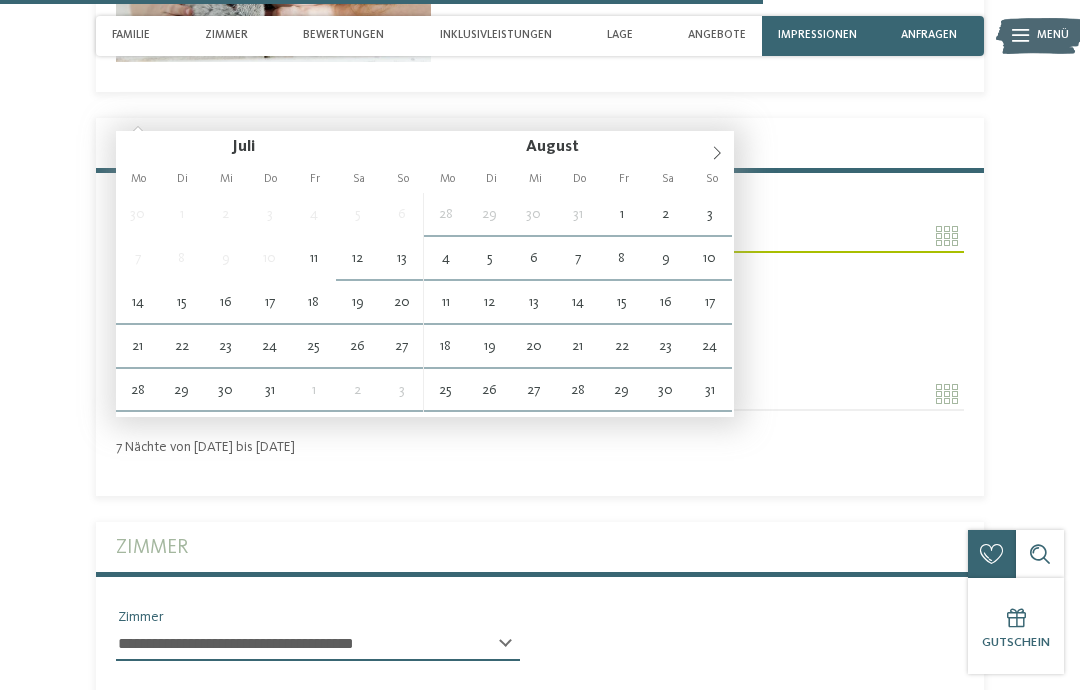 type on "**********" 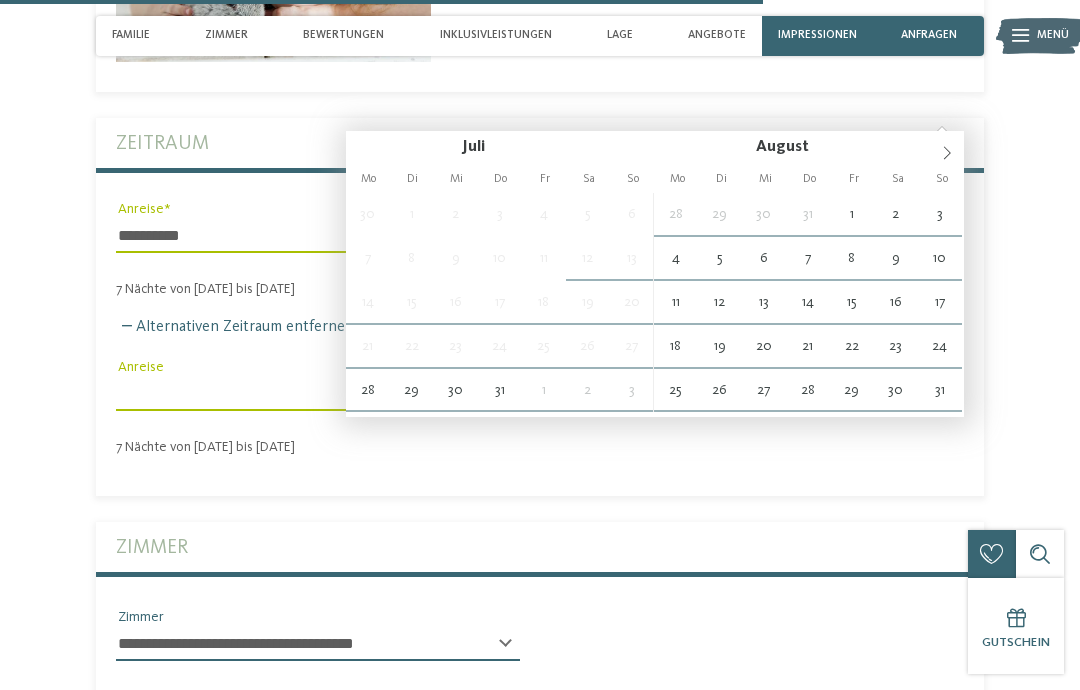 type on "**********" 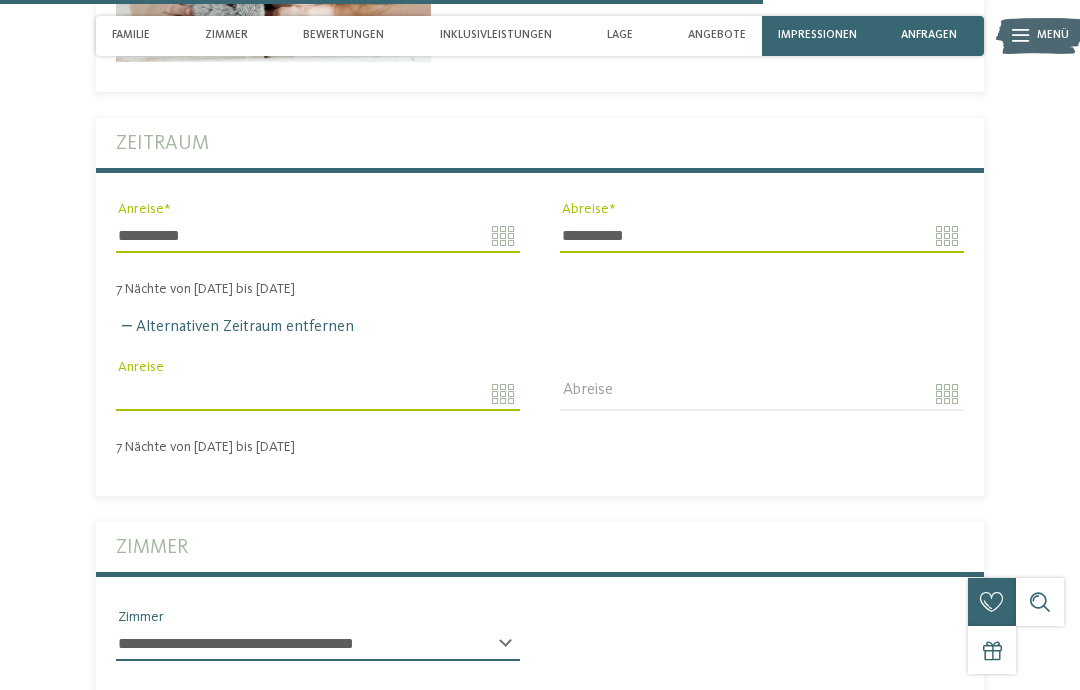 click on "Anreise" at bounding box center (318, 394) 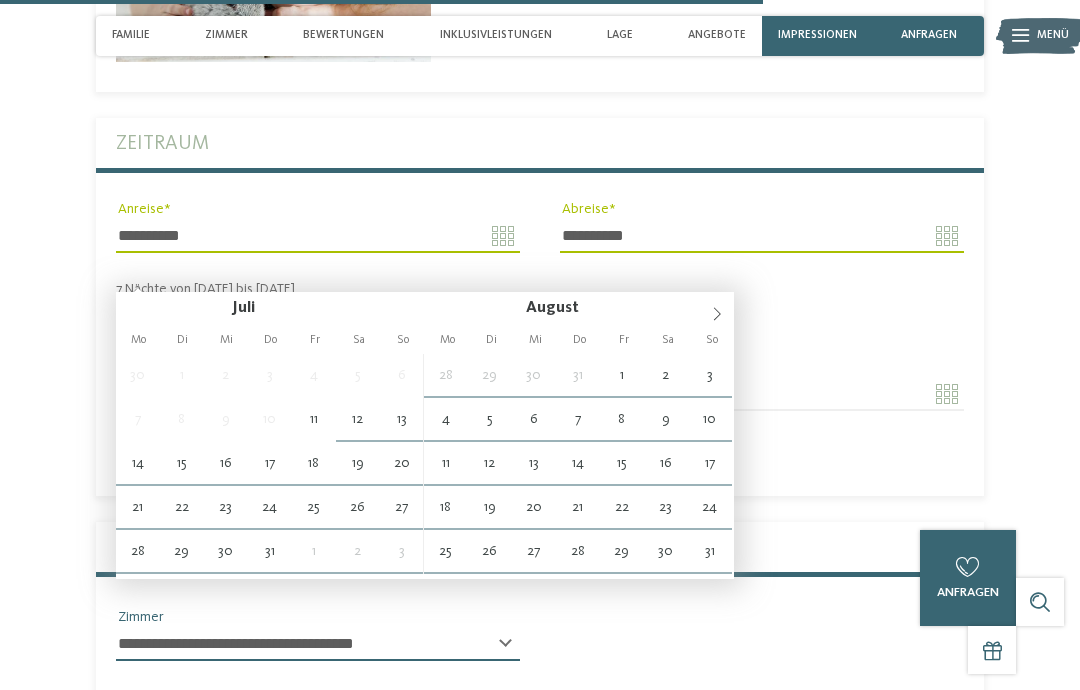 type on "**********" 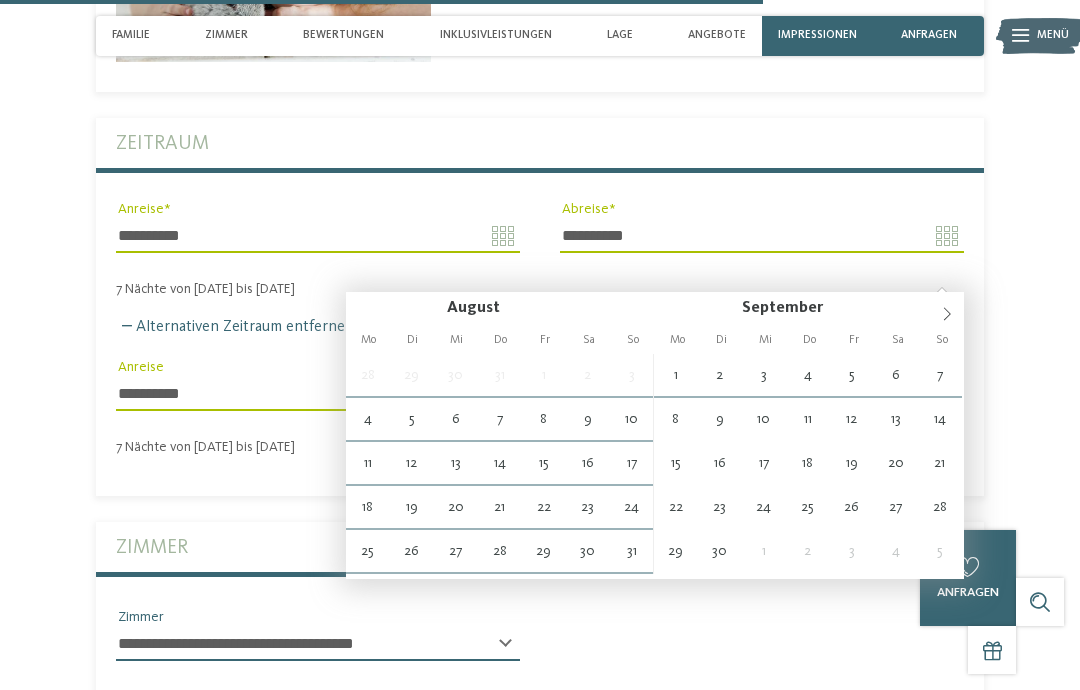 type on "**********" 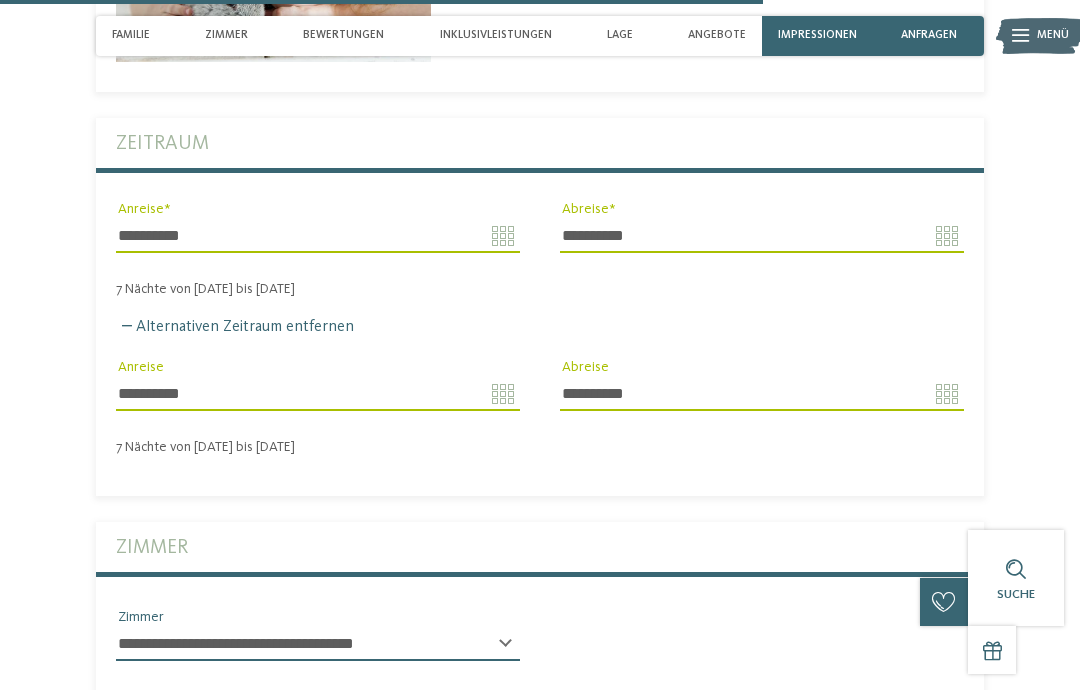 click at bounding box center (1016, 569) 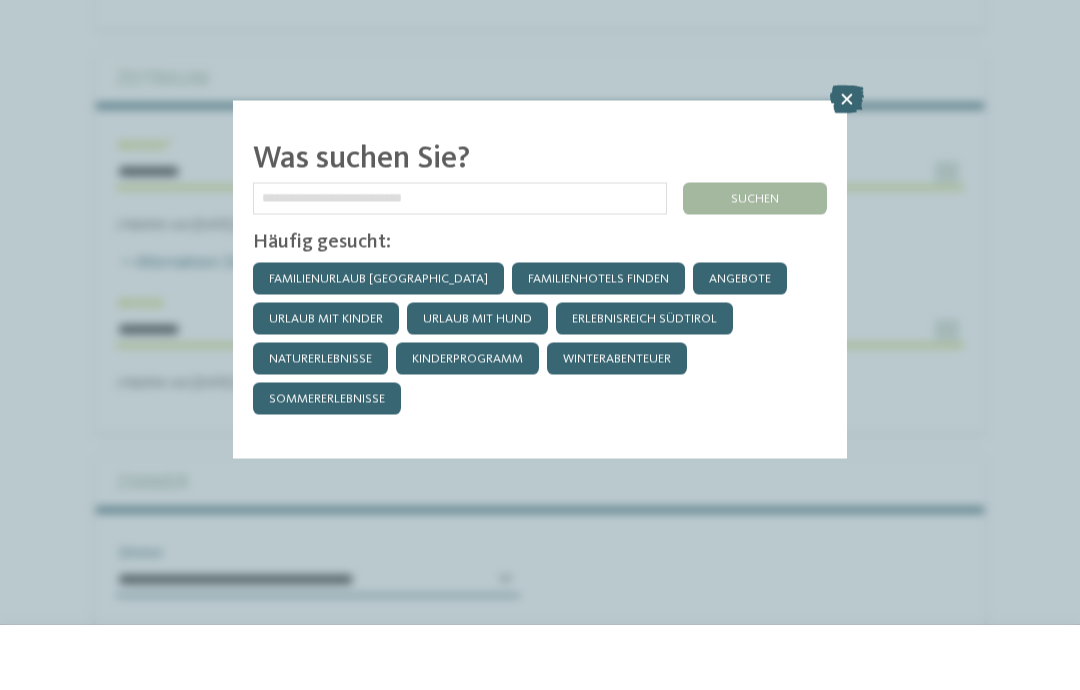 scroll, scrollTop: 4396, scrollLeft: 0, axis: vertical 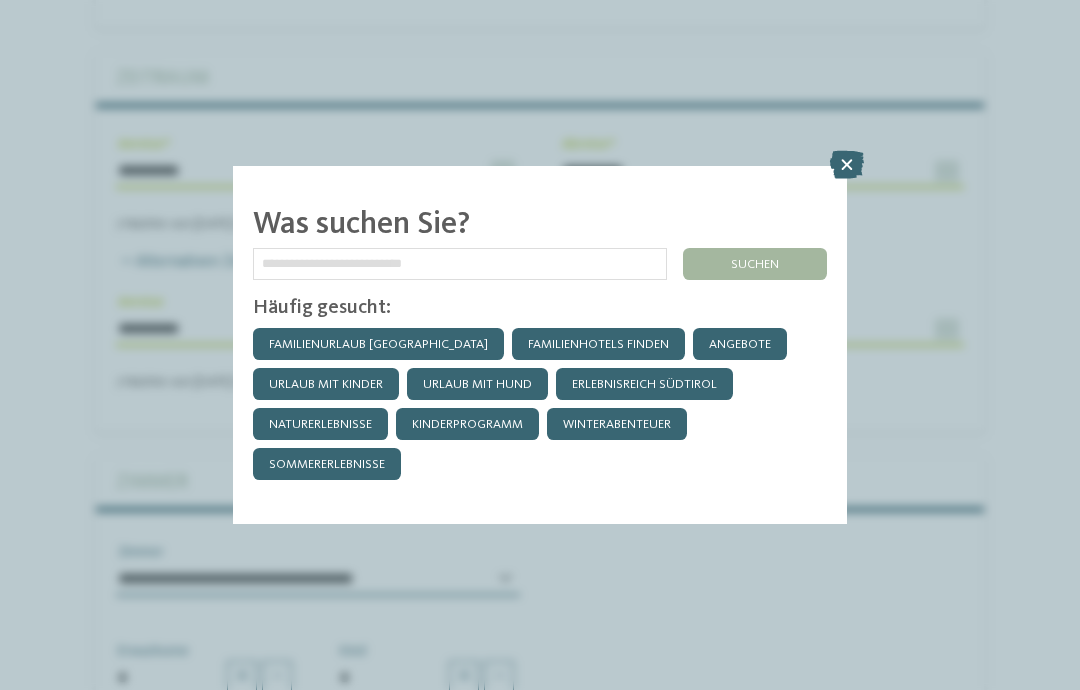 click at bounding box center [847, 165] 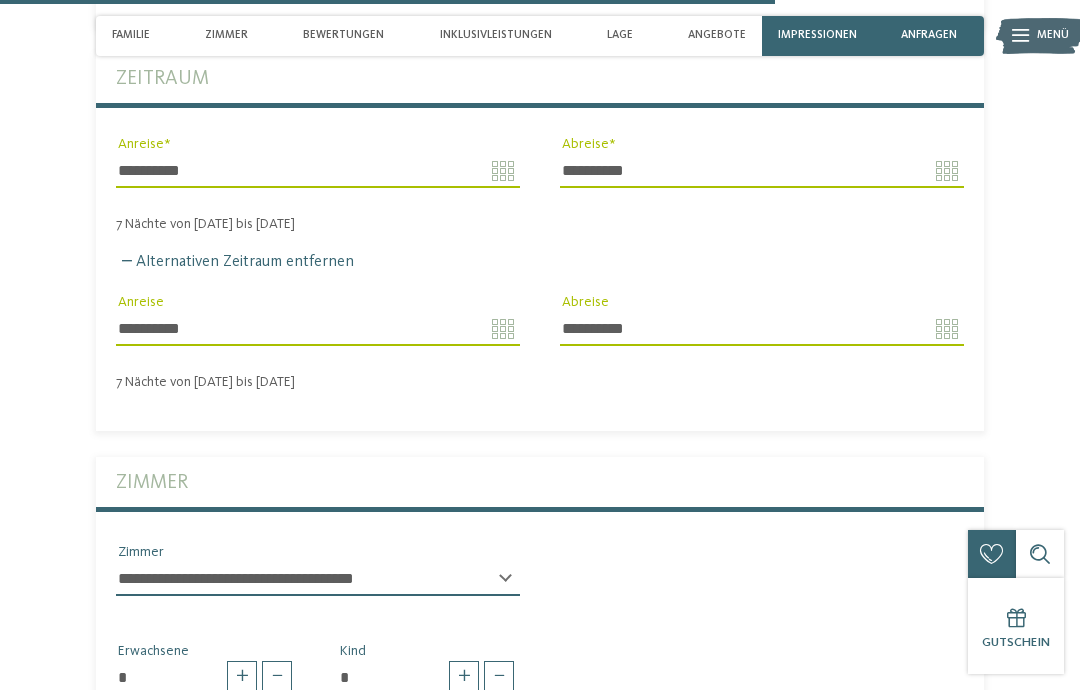 click on "anfragen" at bounding box center (992, 575) 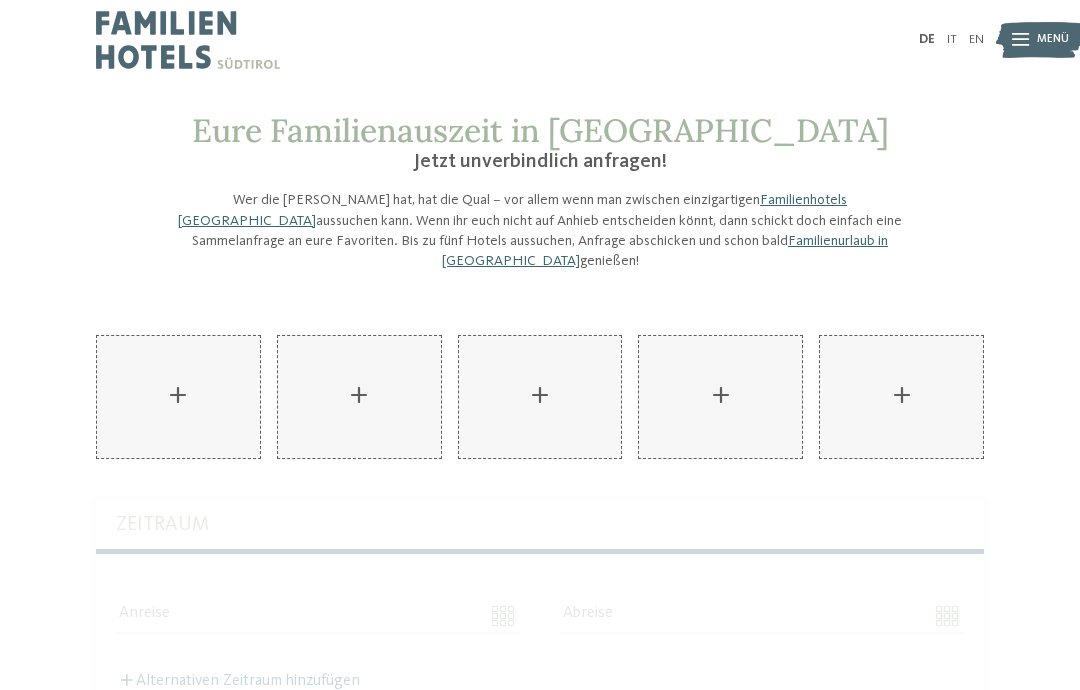 scroll, scrollTop: 0, scrollLeft: 0, axis: both 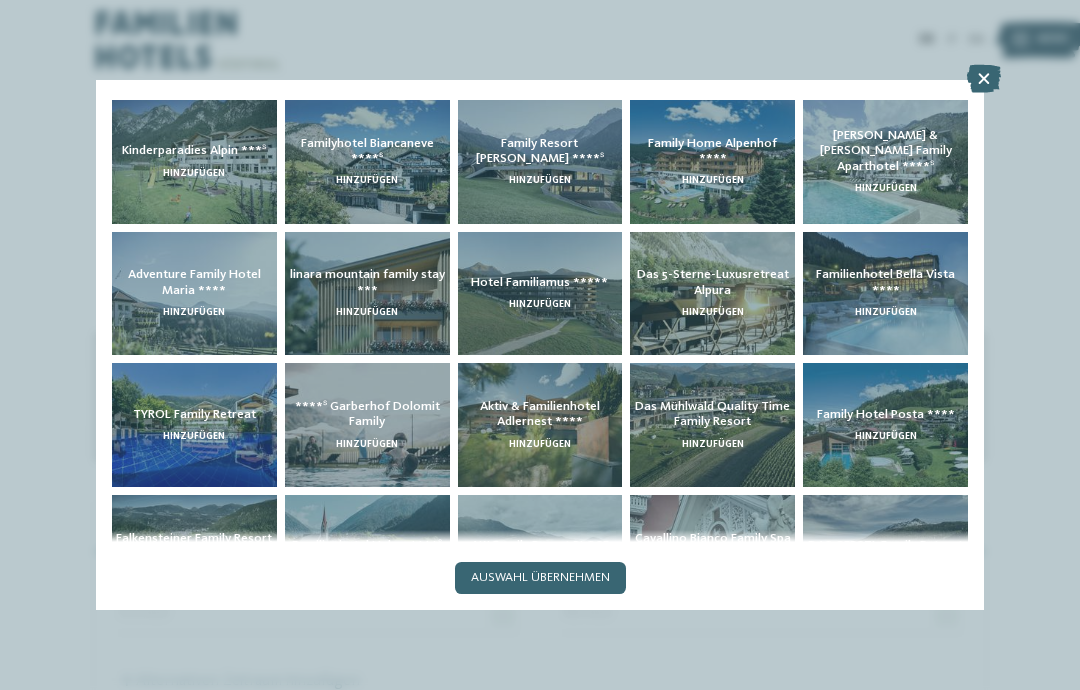 click on "[PERSON_NAME] & [PERSON_NAME] Family Aparthotel ****ˢ" at bounding box center [886, 151] 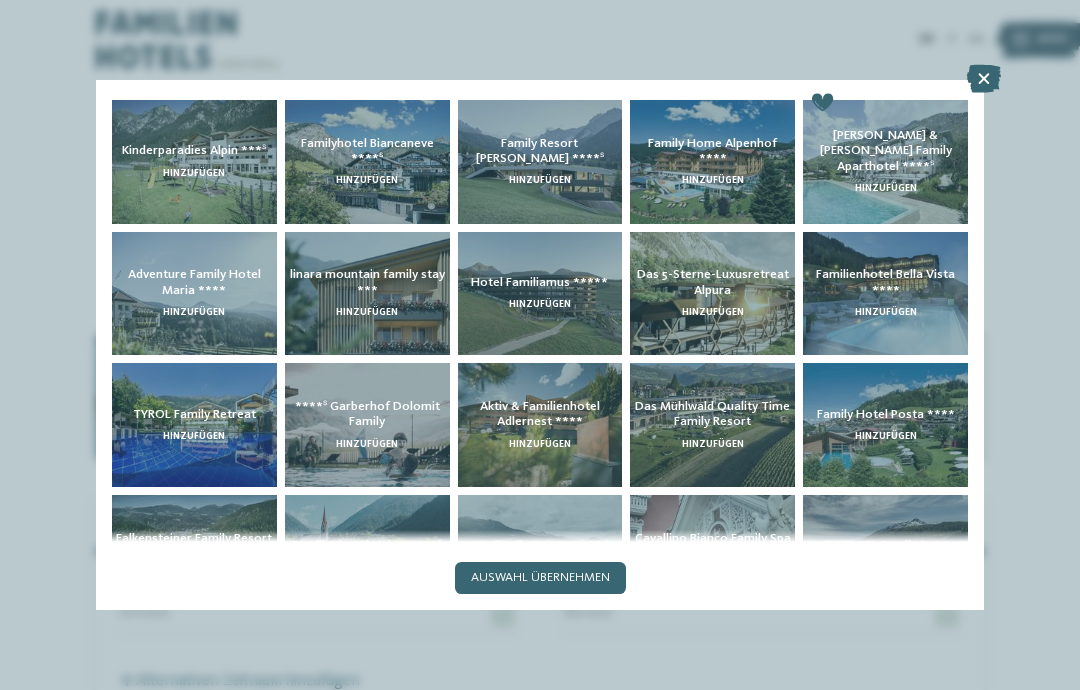 click at bounding box center (984, 79) 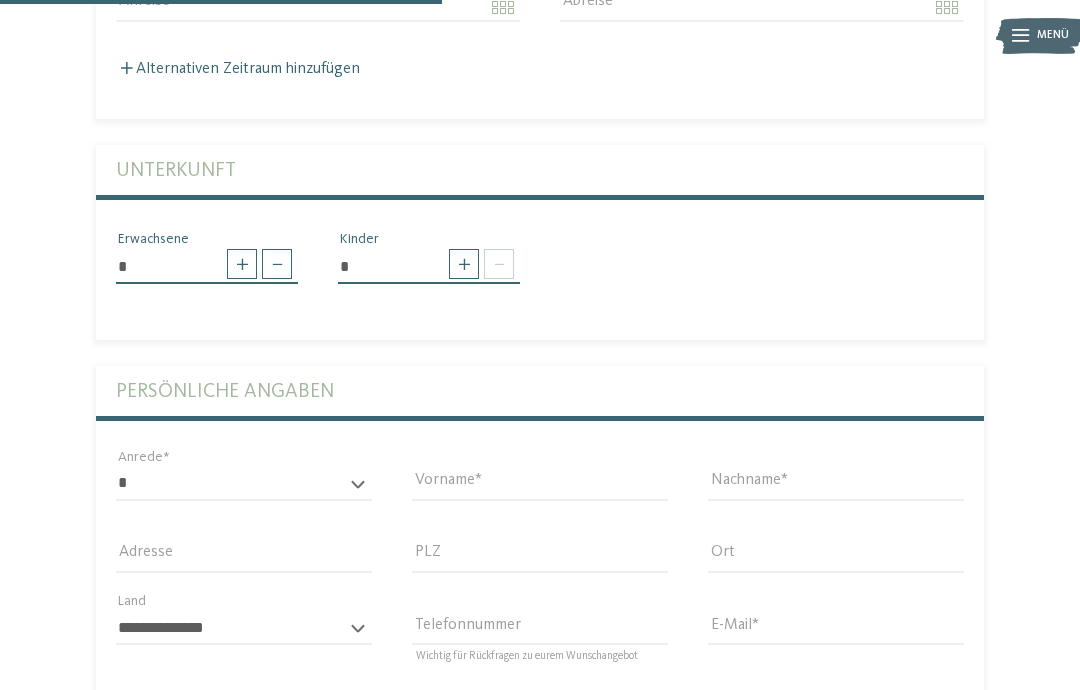 scroll, scrollTop: 602, scrollLeft: 0, axis: vertical 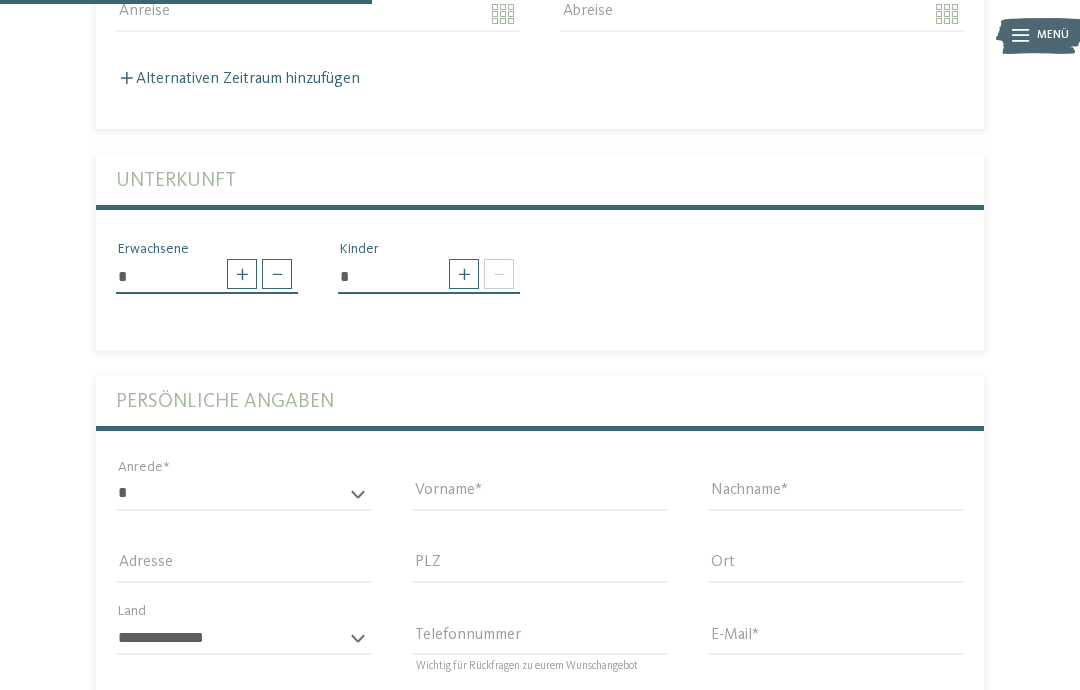 click at bounding box center [464, 274] 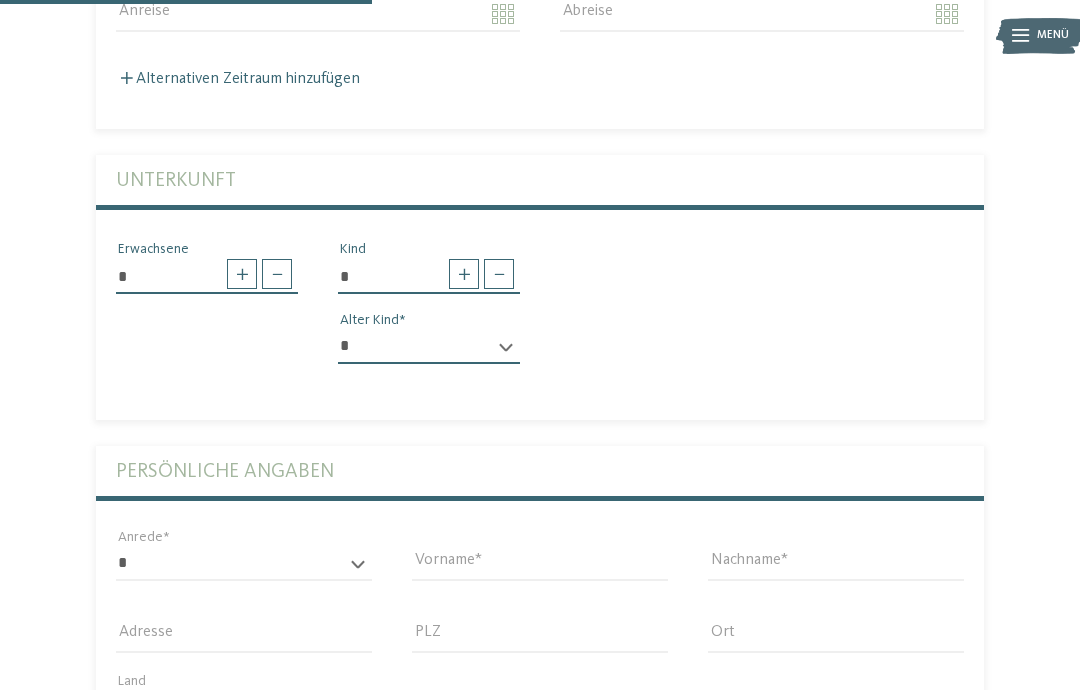 click on "* * * * * * * * * * * ** ** ** ** ** ** ** **" at bounding box center [429, 347] 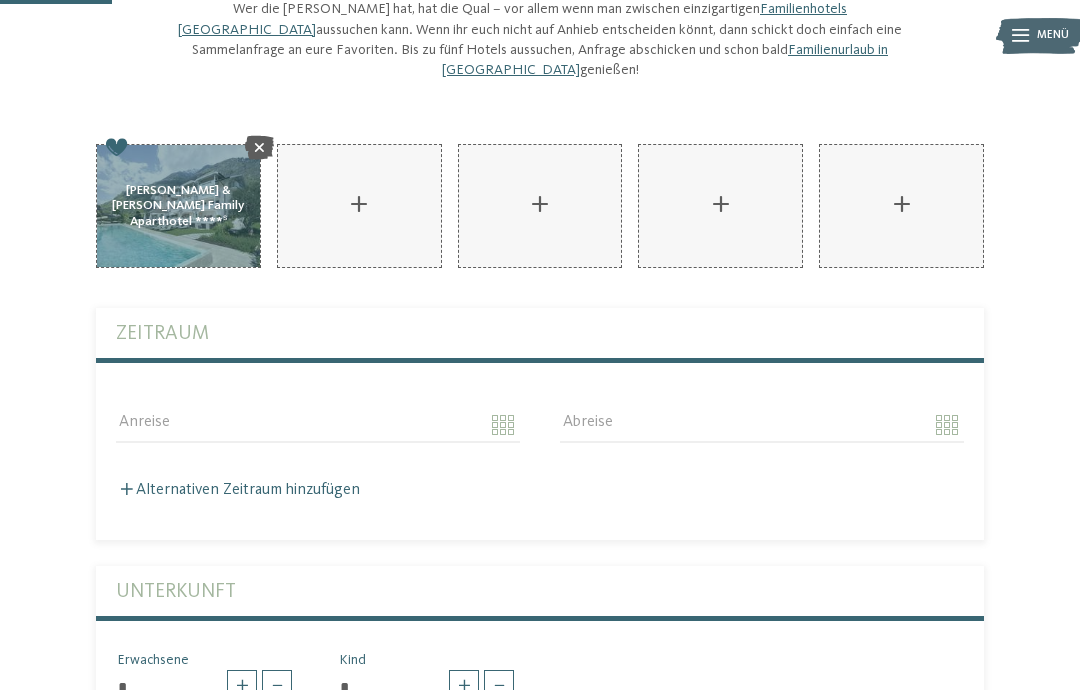 scroll, scrollTop: 190, scrollLeft: 0, axis: vertical 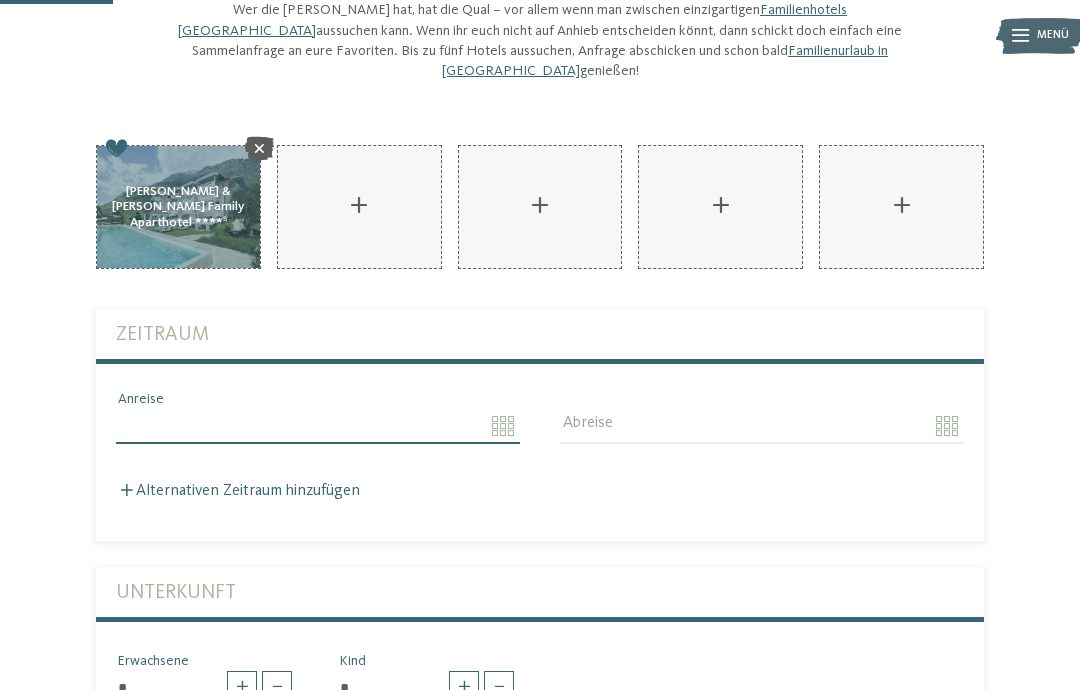 click on "Kleinen Moment noch – die Webseite wird geladen …
DE
IT" at bounding box center [540, 1092] 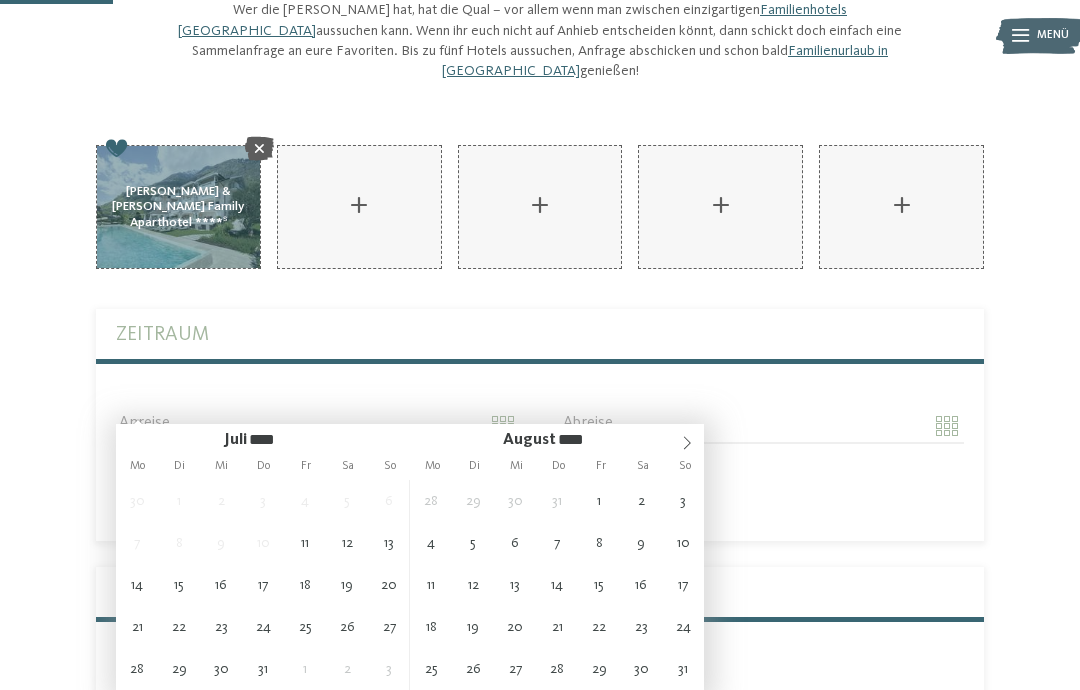type on "**********" 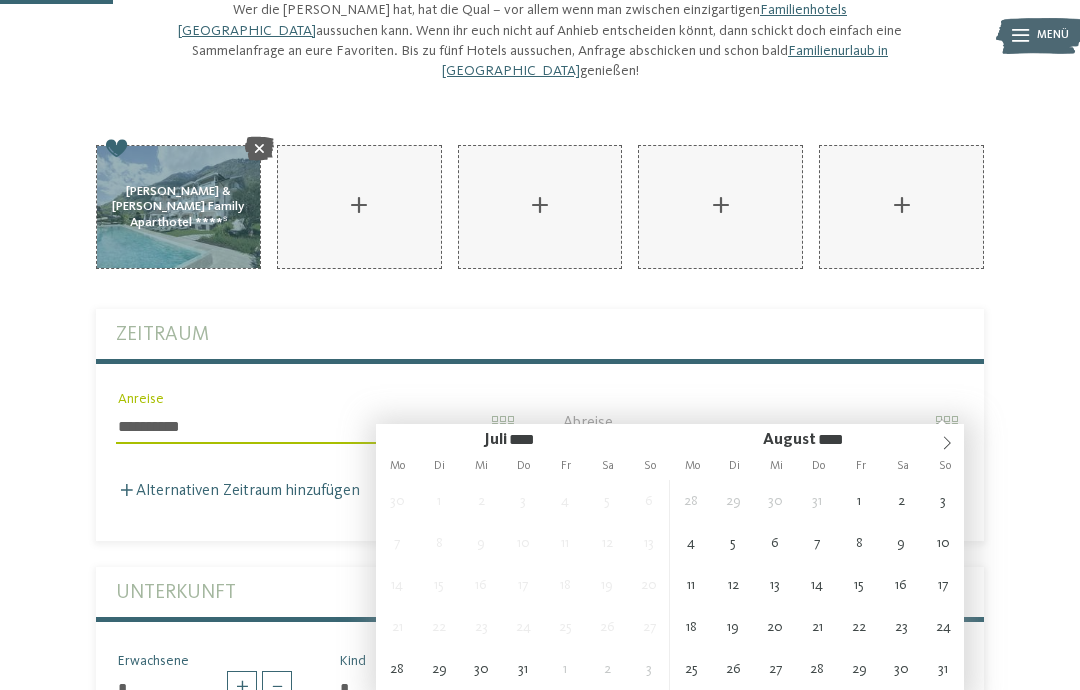 type on "**********" 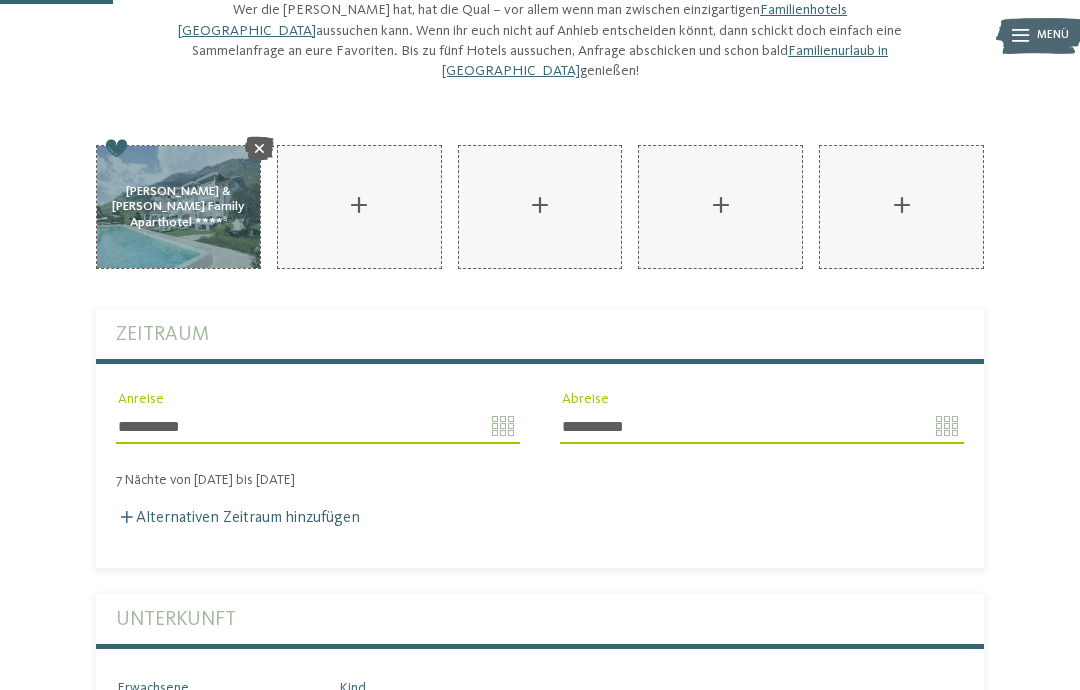 click on "Alternativen Zeitraum hinzufügen" at bounding box center [238, 518] 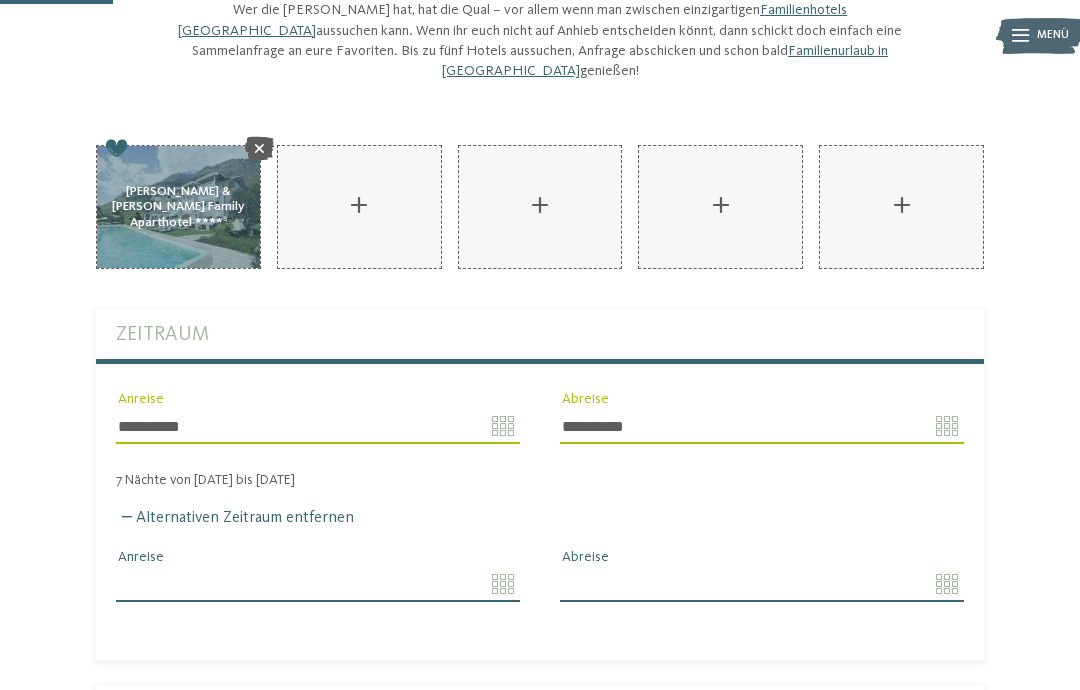 click on "Anreise" at bounding box center [318, 584] 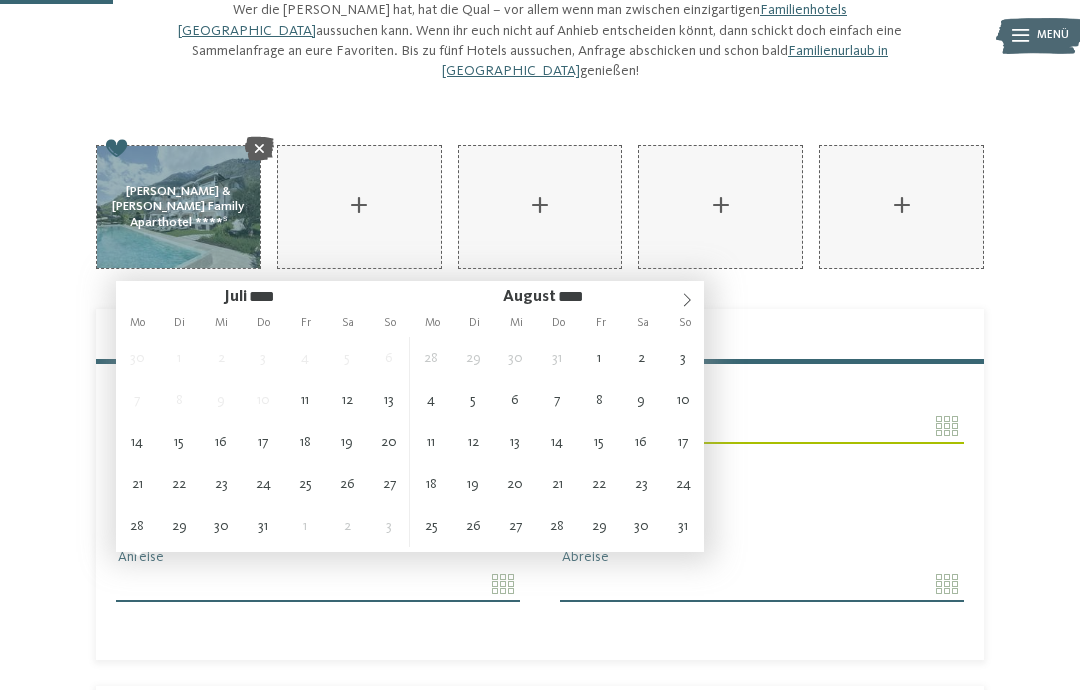 type on "**********" 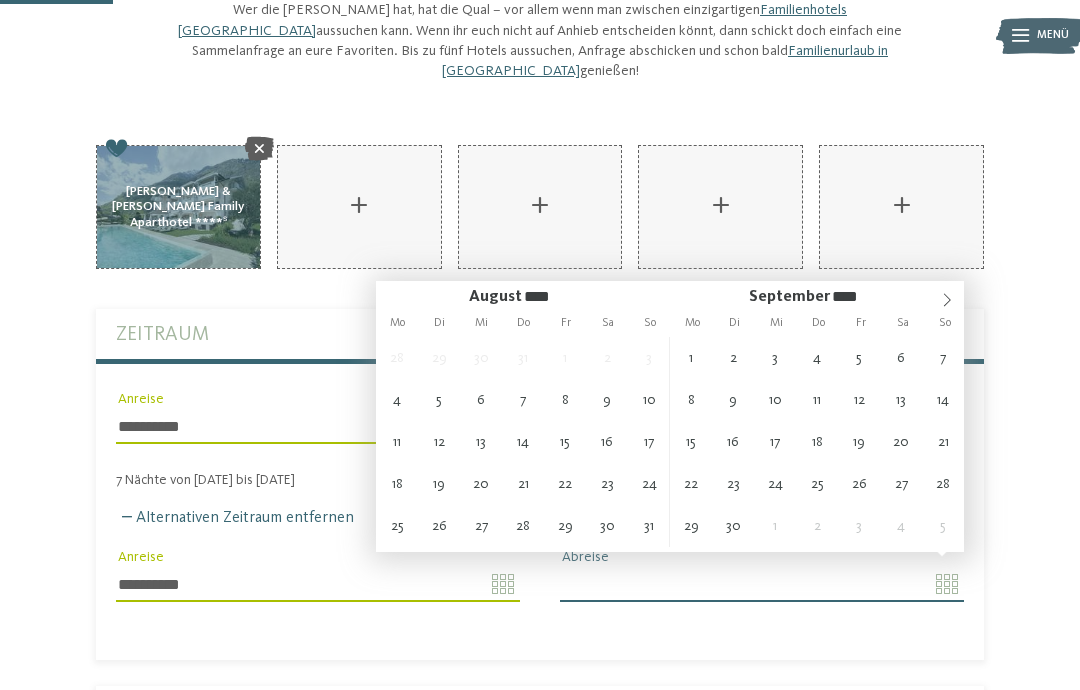 type on "**********" 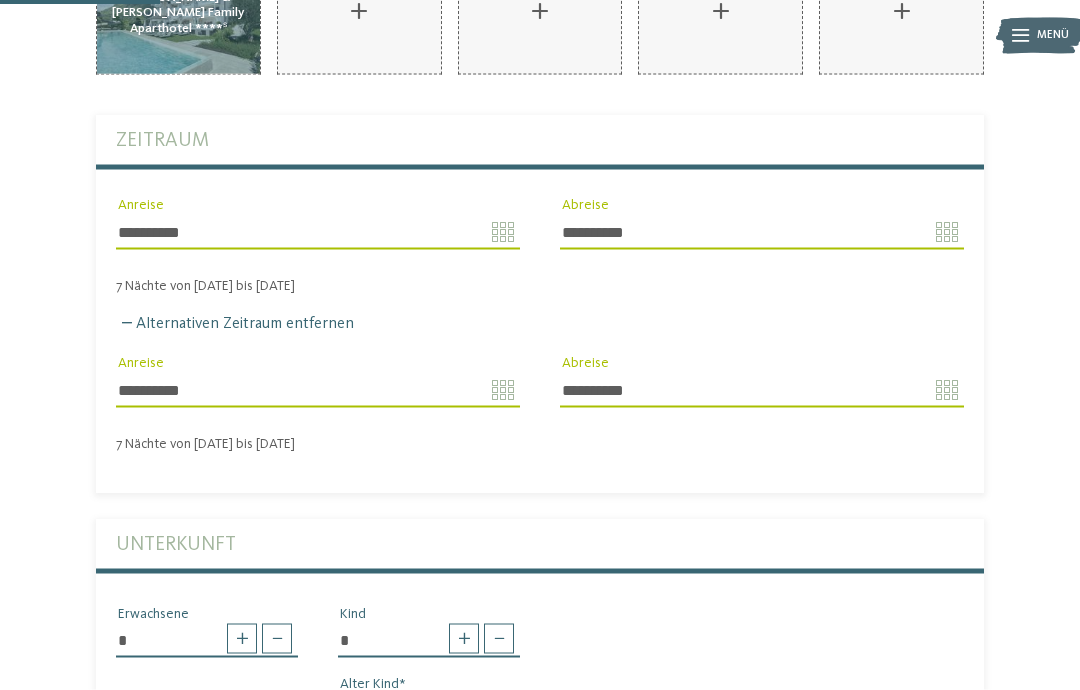 type on "**********" 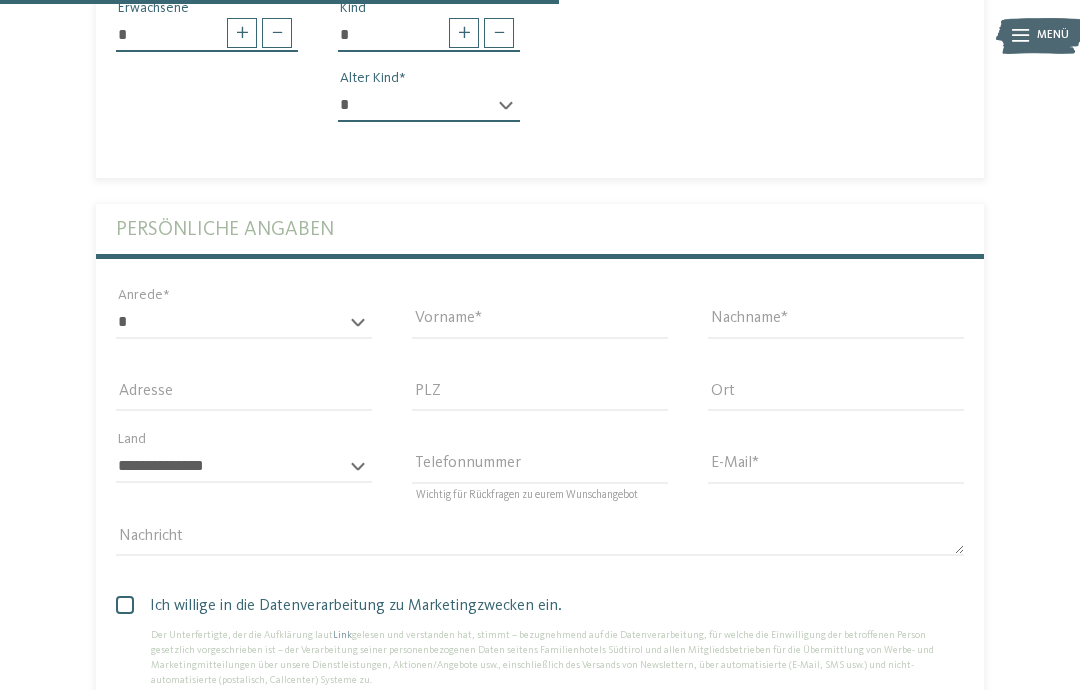 scroll, scrollTop: 1000, scrollLeft: 0, axis: vertical 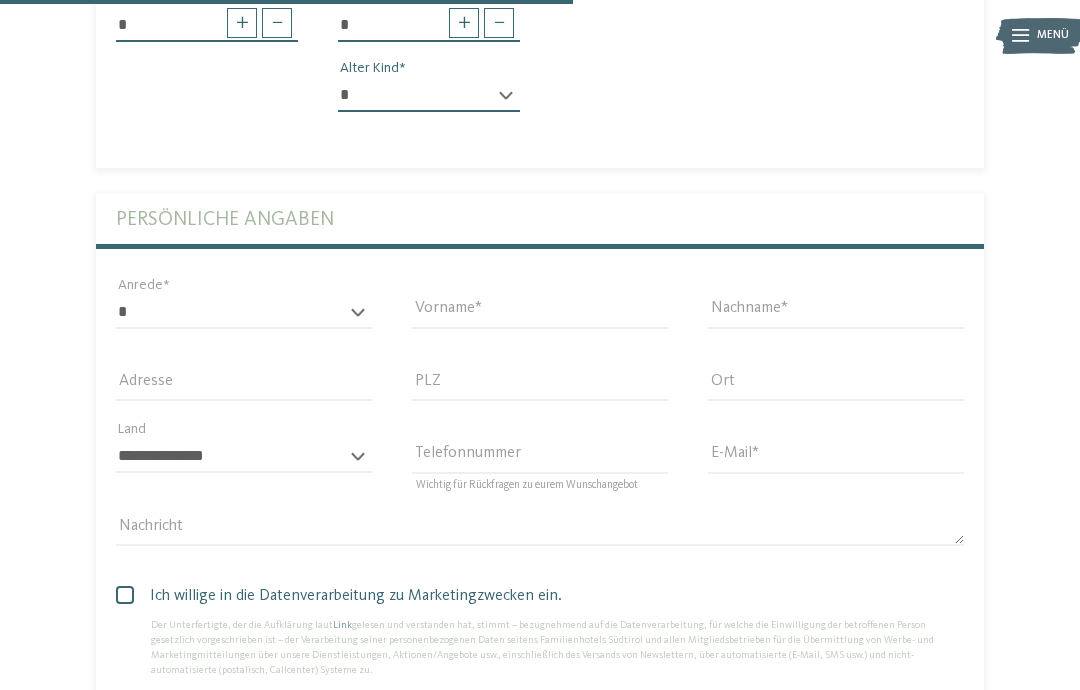 click on "* **** **** ******* ******" at bounding box center (244, 312) 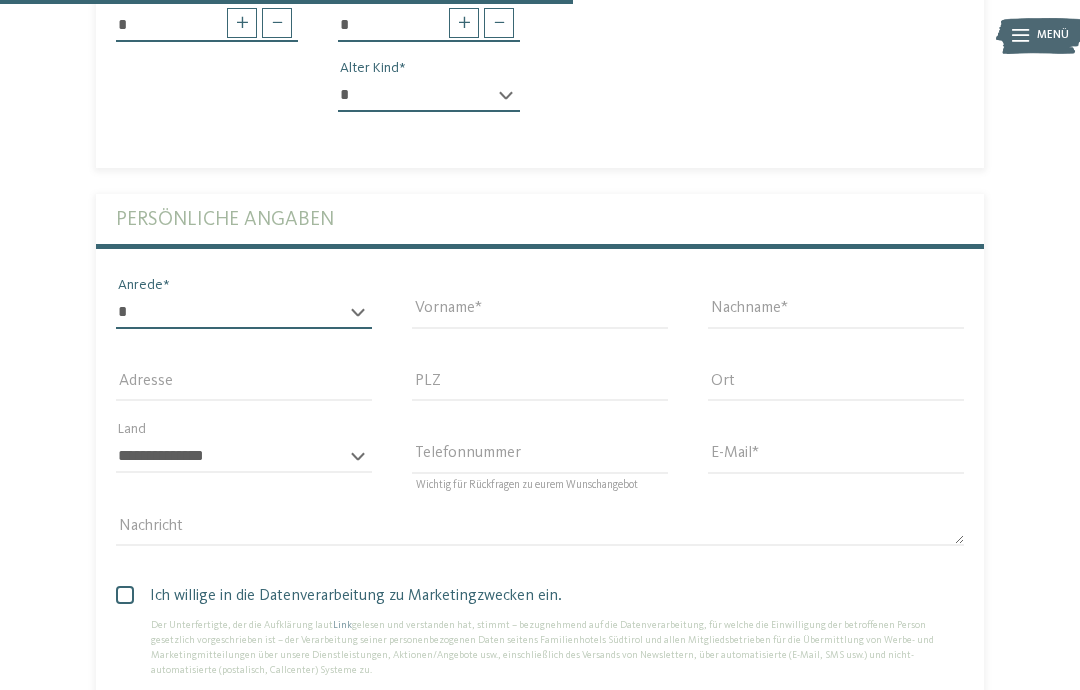 select on "*" 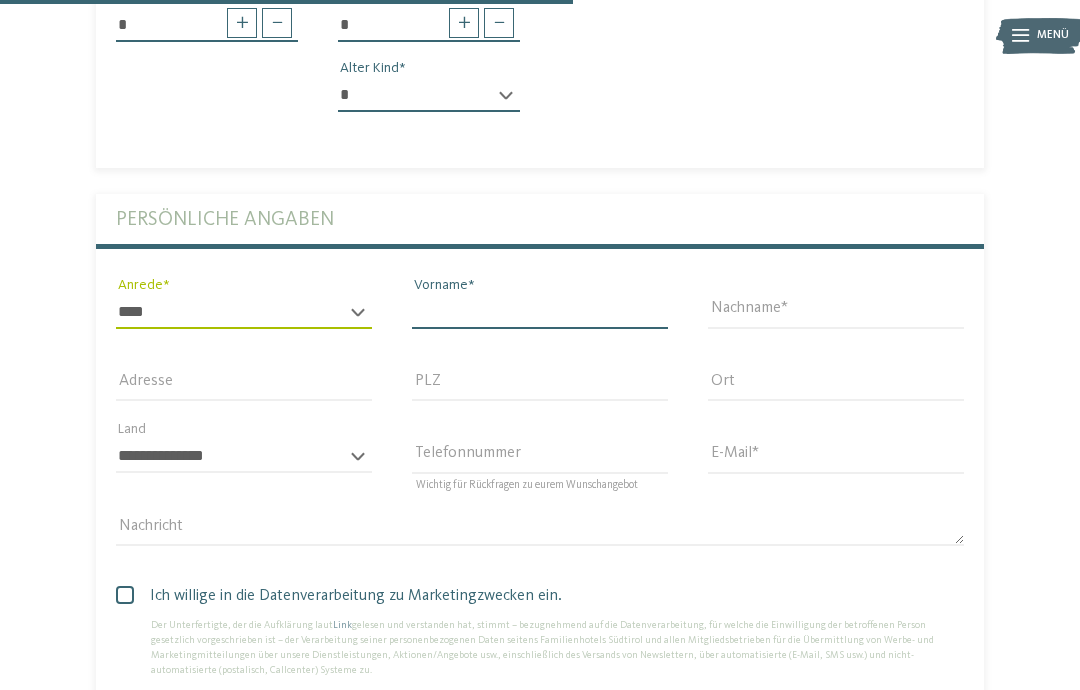click on "Vorname" at bounding box center [540, 312] 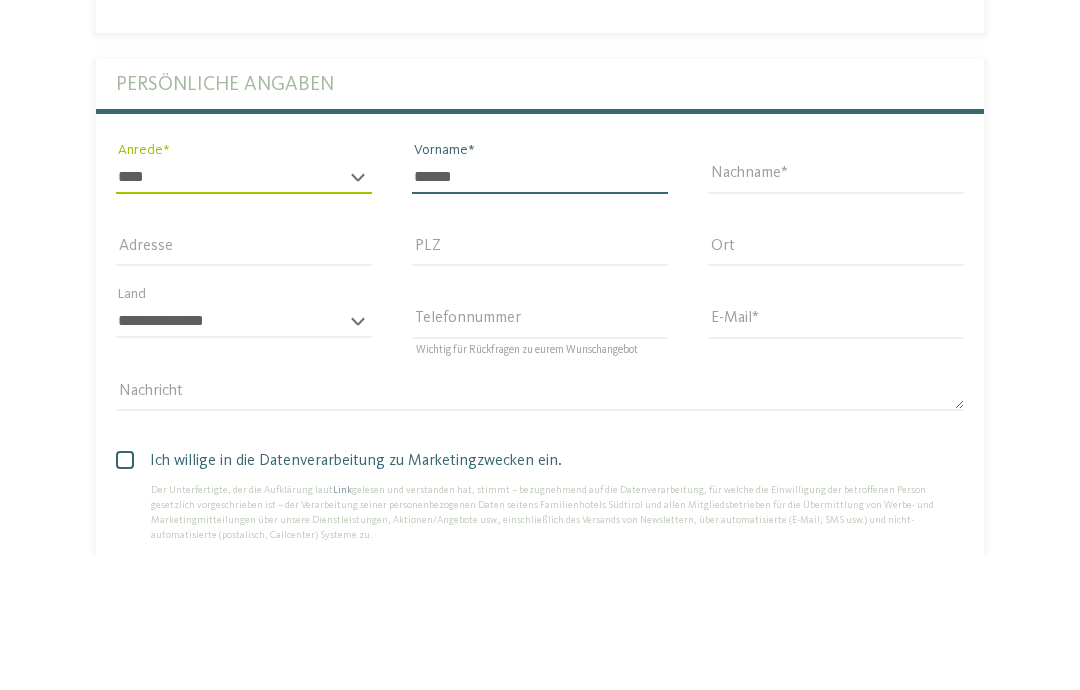 type on "******" 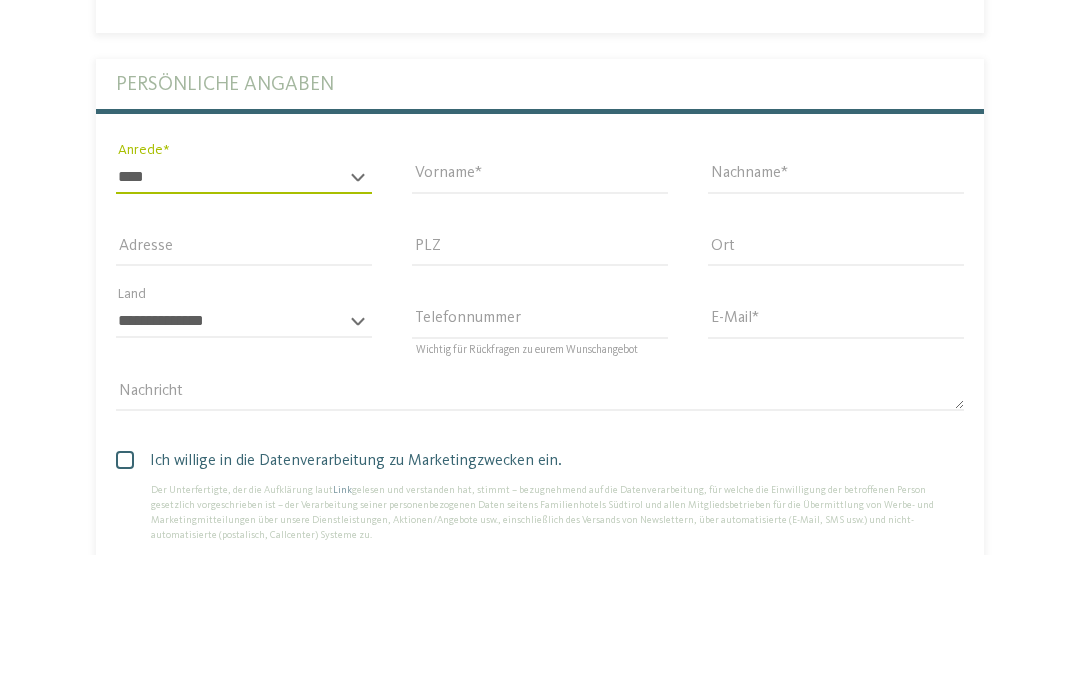 click on "Nachname" at bounding box center [836, 312] 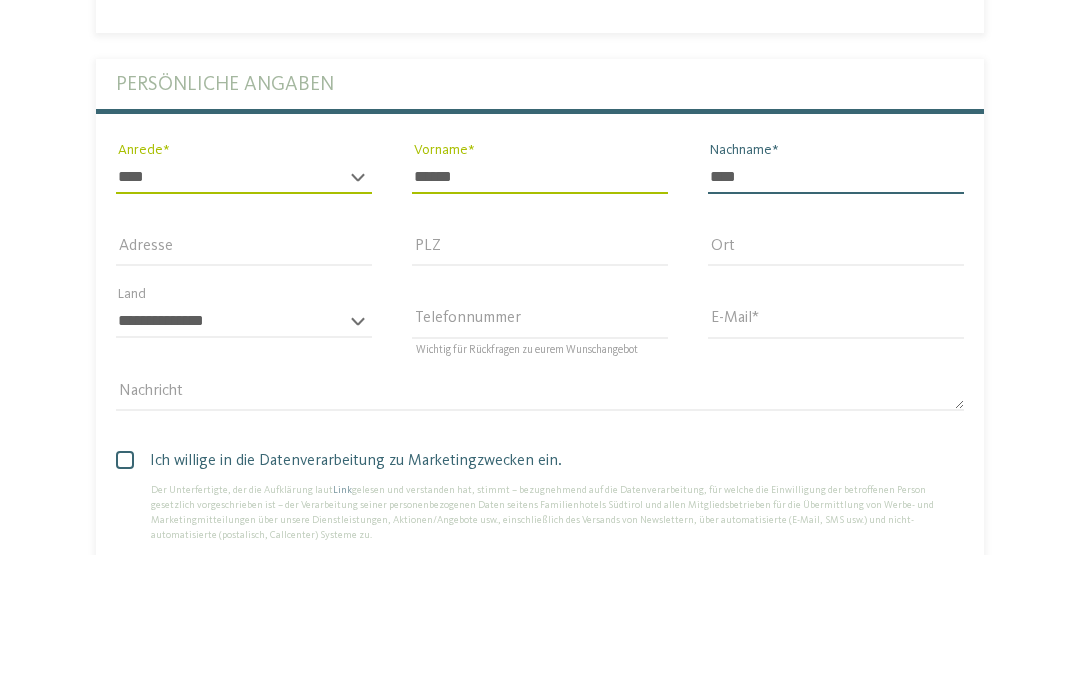 type on "*****" 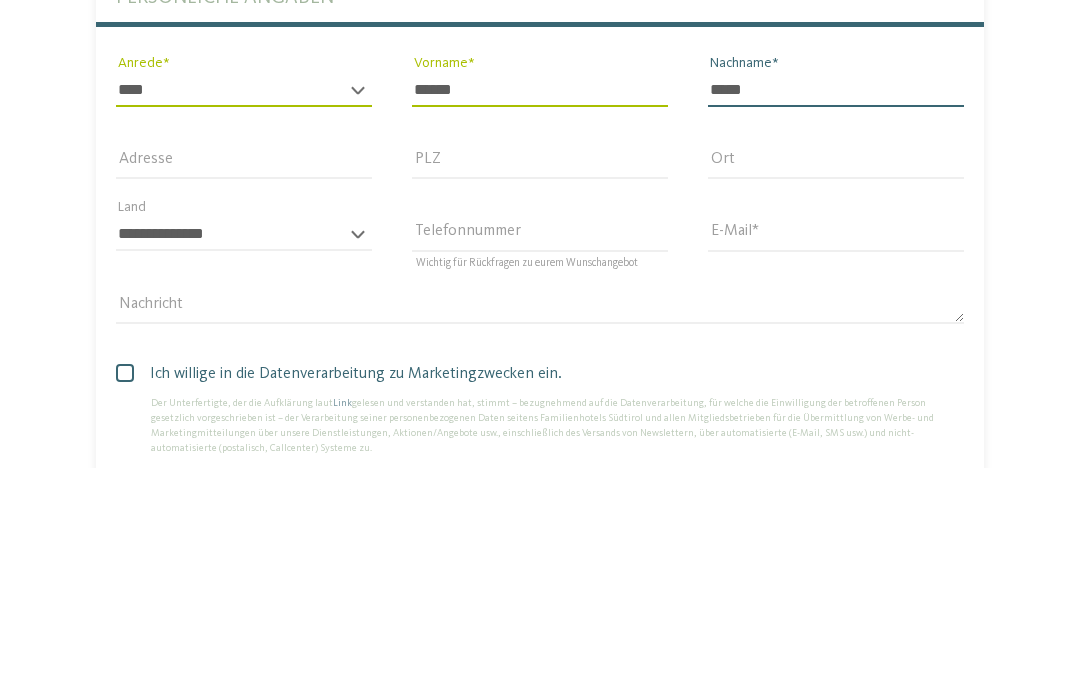 type on "**********" 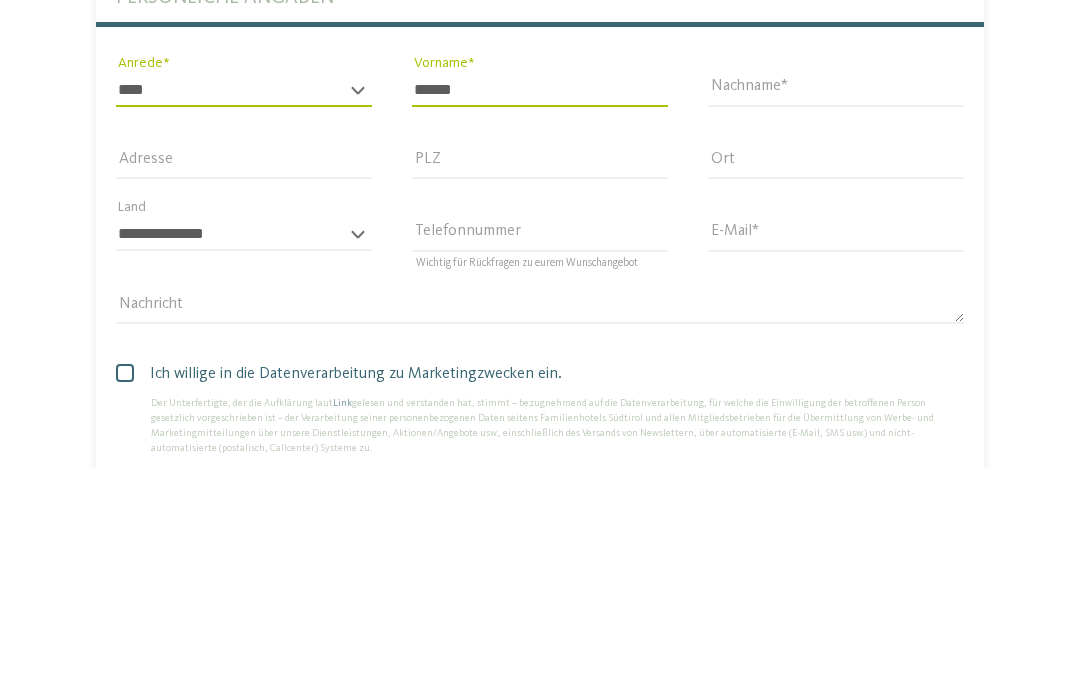 click on "E-Mail" at bounding box center (836, 456) 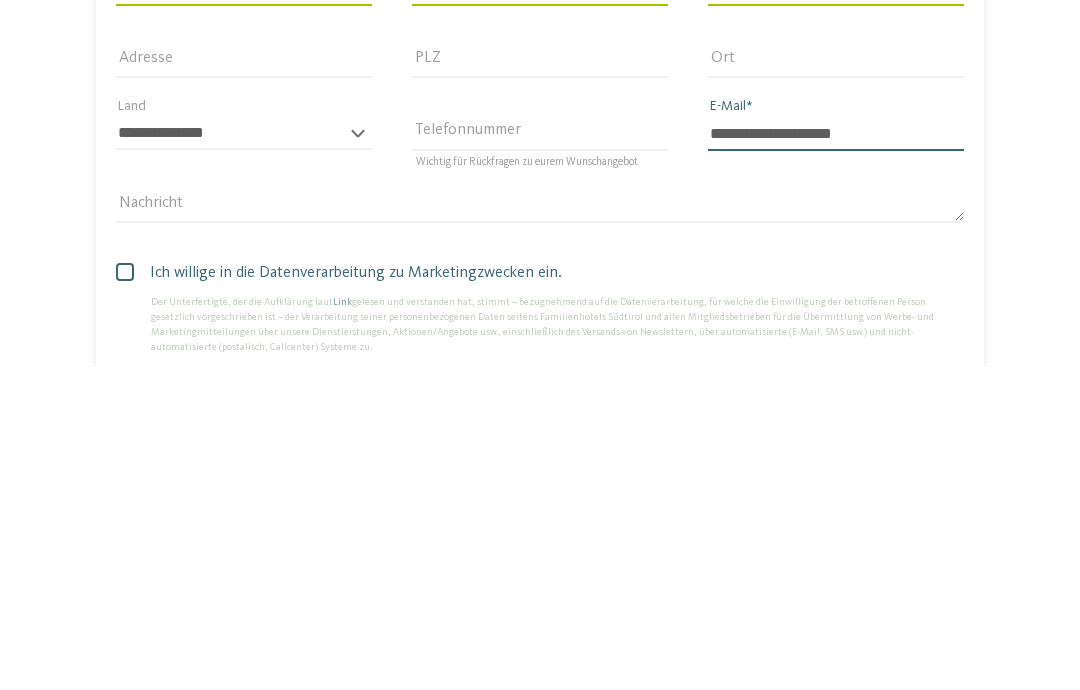 type on "**********" 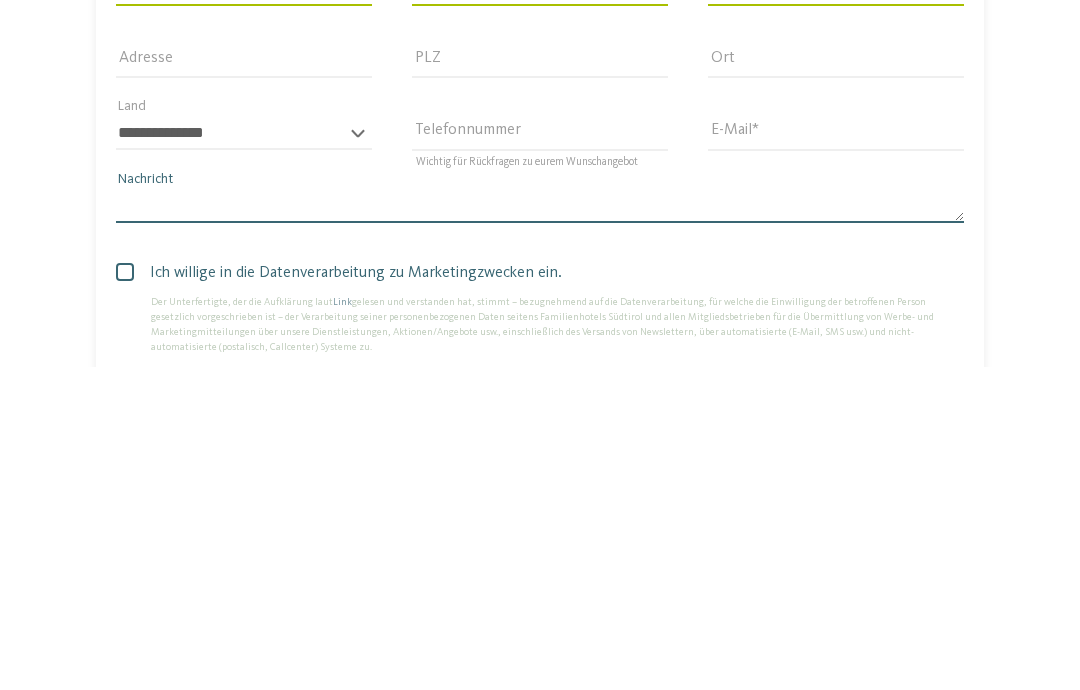 click on "Nachricht" at bounding box center (540, 529) 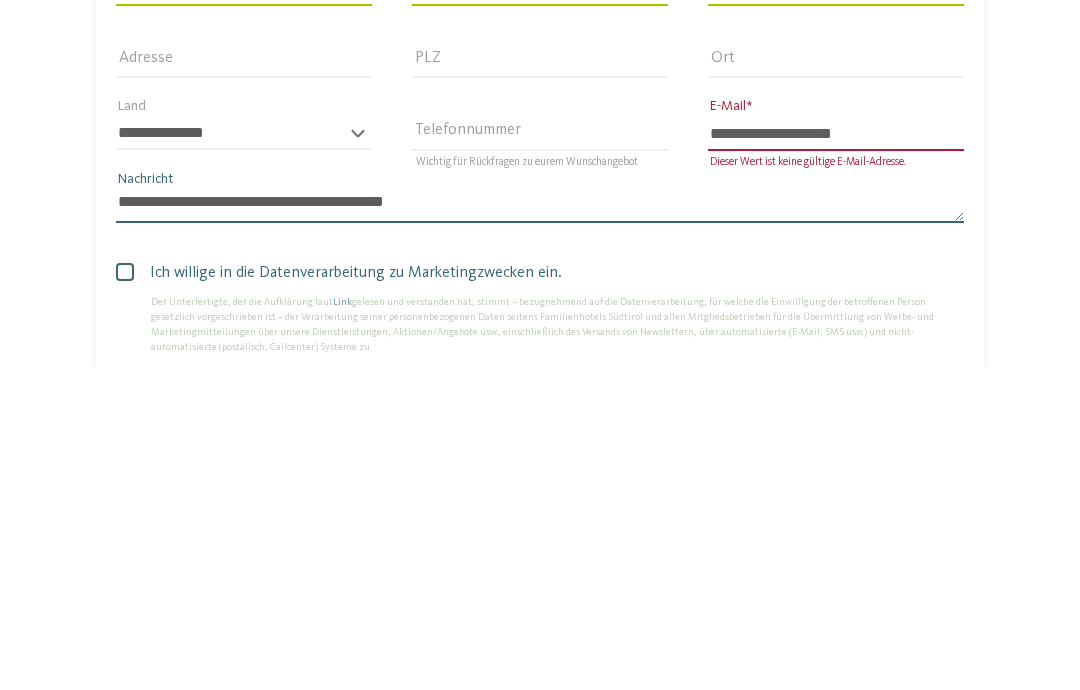 type on "**********" 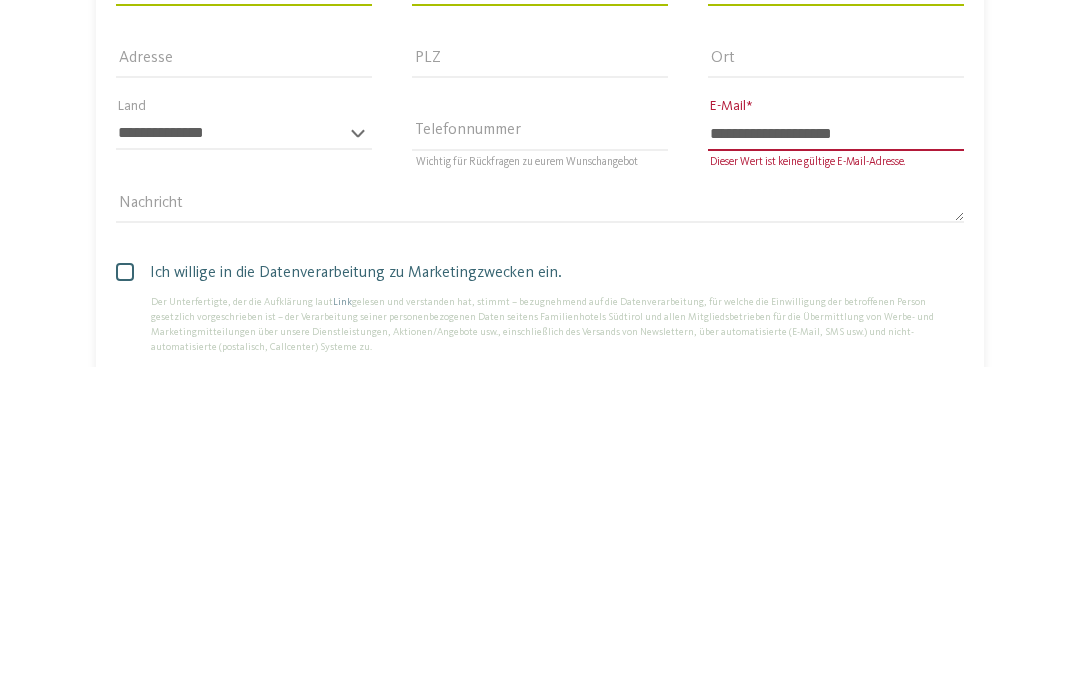 click on "**********" at bounding box center [836, 456] 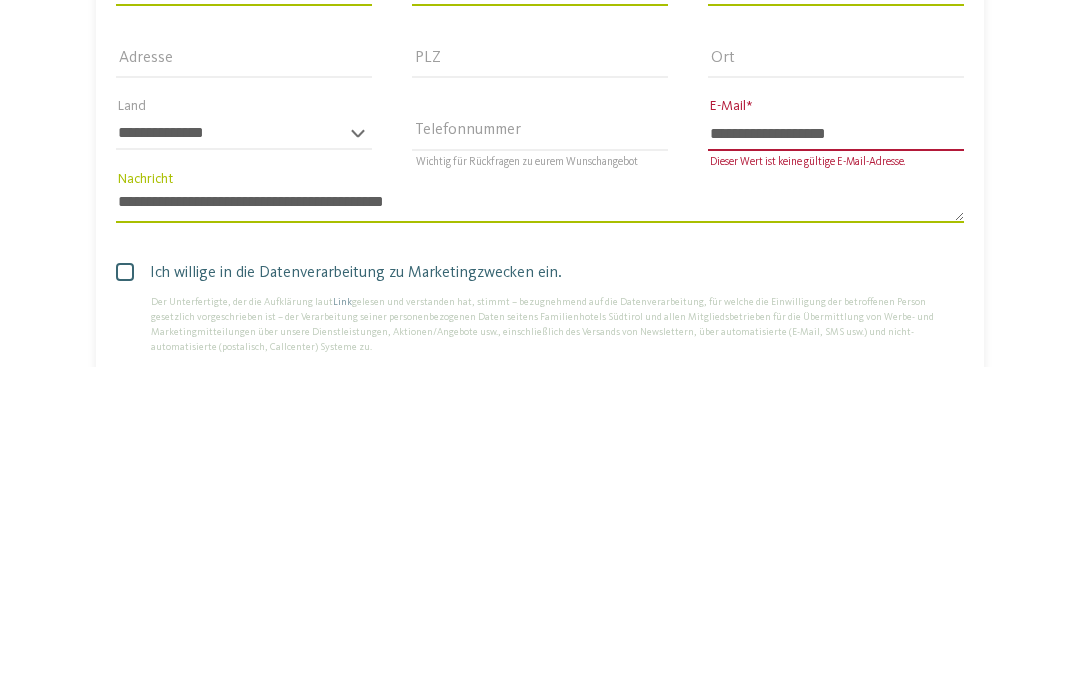 type on "**********" 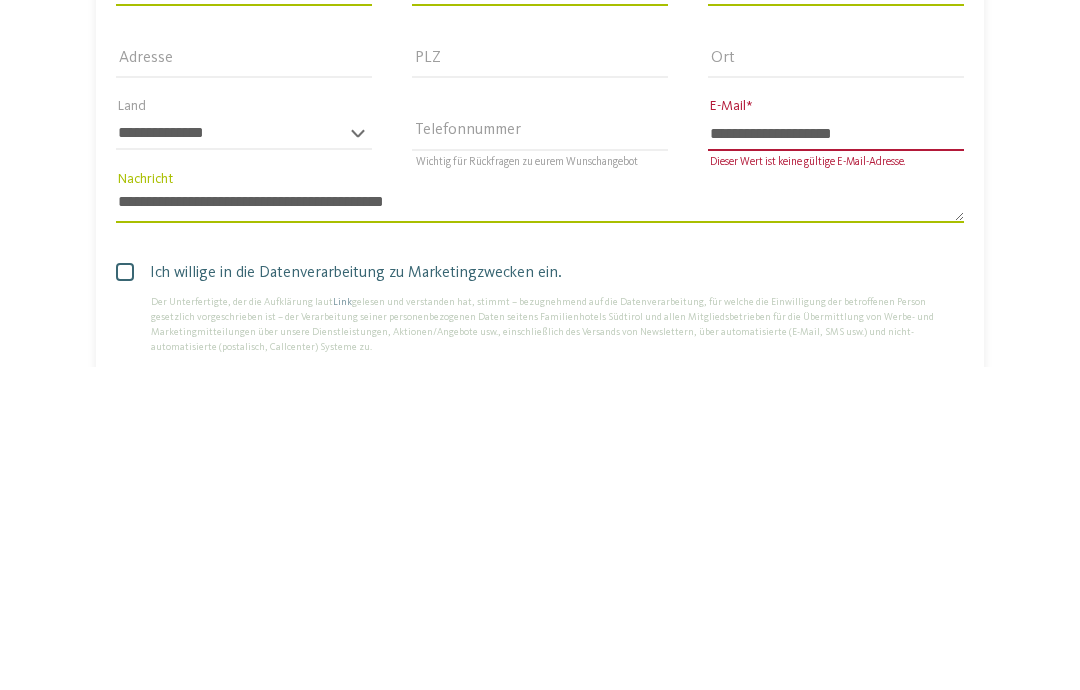 click on "**********" at bounding box center [836, 456] 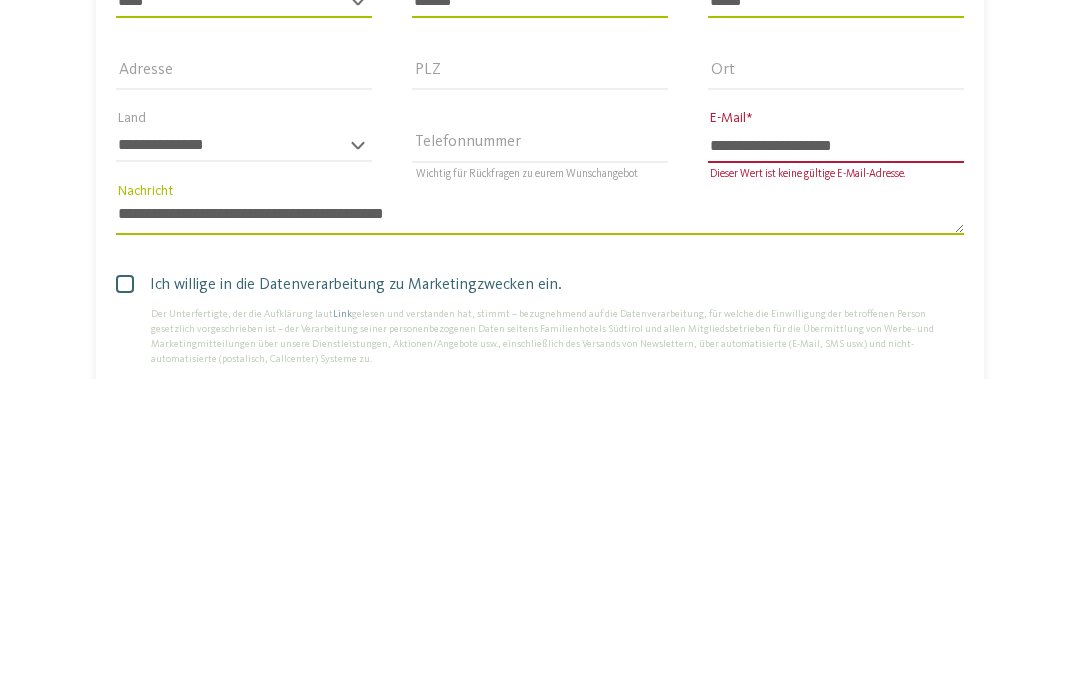 type on "**********" 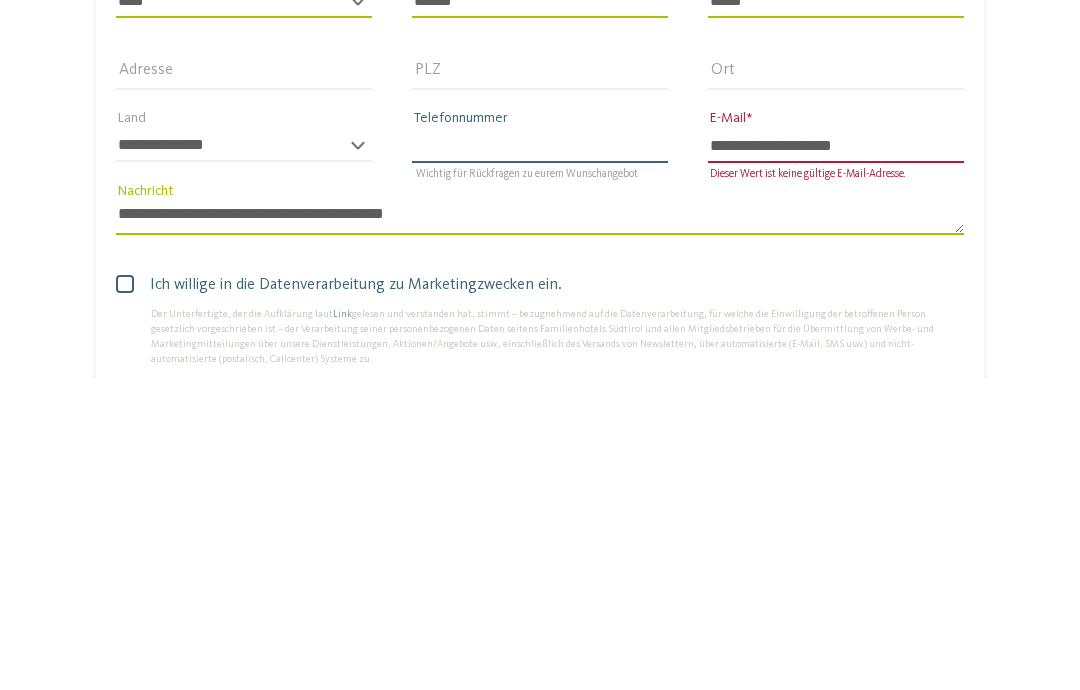 click on "Telefonnummer" at bounding box center [540, 456] 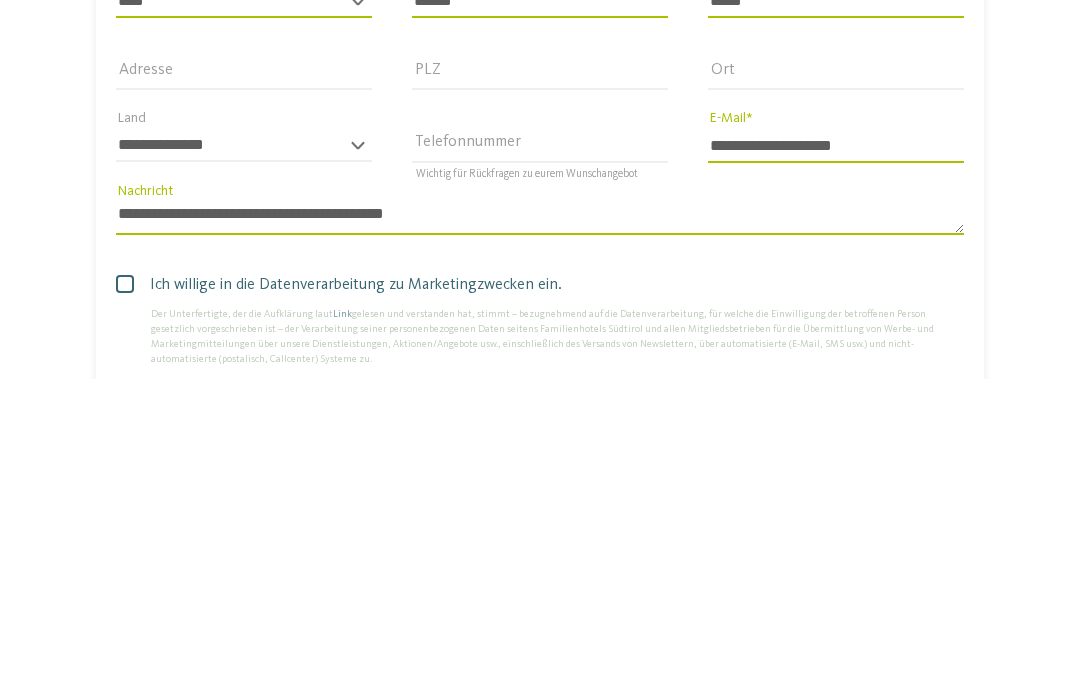 click on "**********" at bounding box center (540, 529) 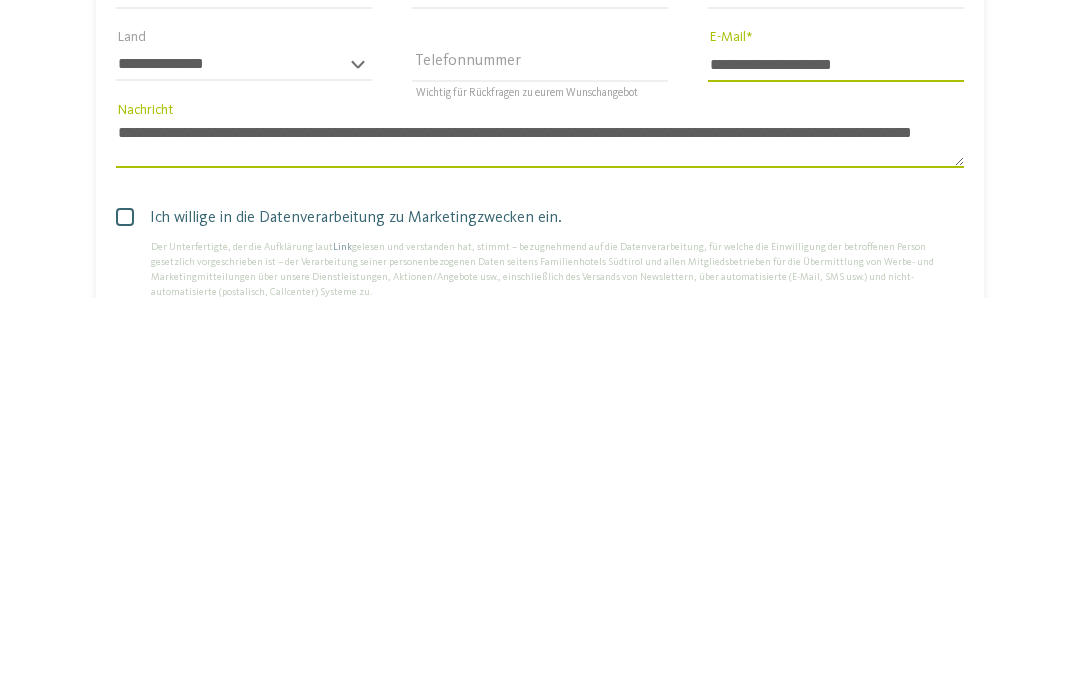 scroll, scrollTop: 0, scrollLeft: 0, axis: both 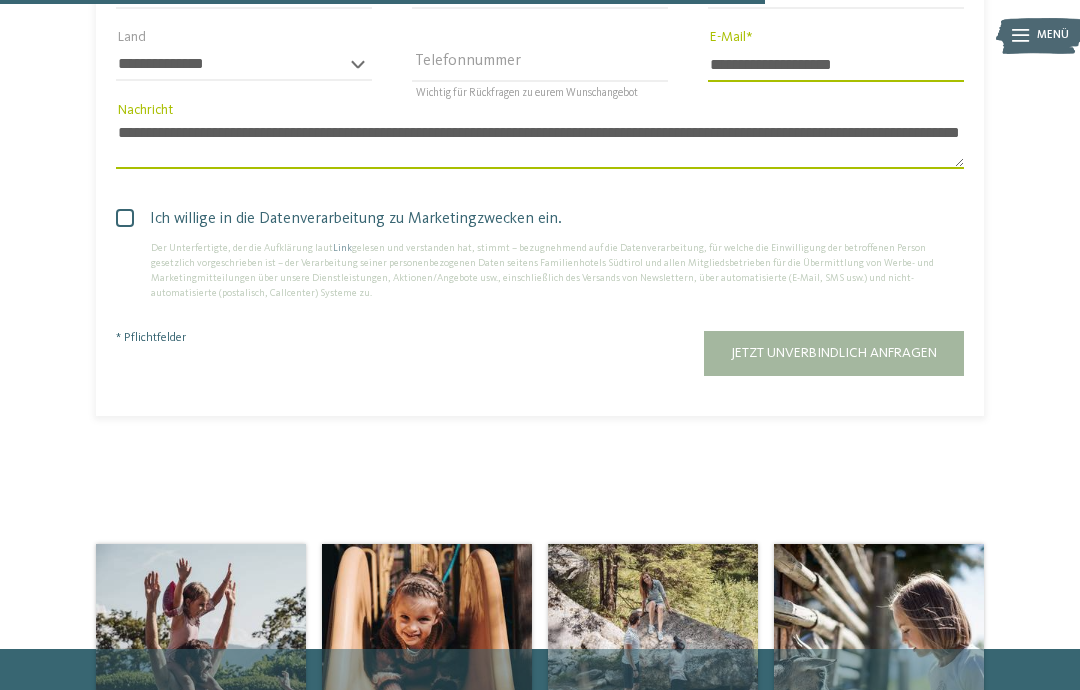 type on "**********" 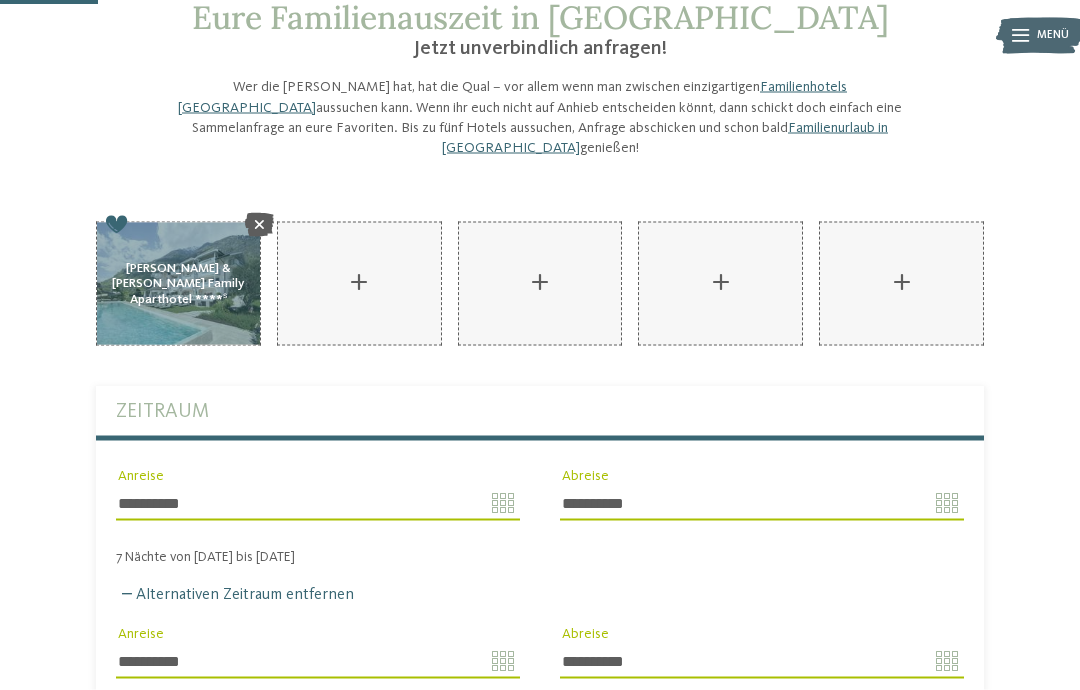 scroll, scrollTop: 0, scrollLeft: 0, axis: both 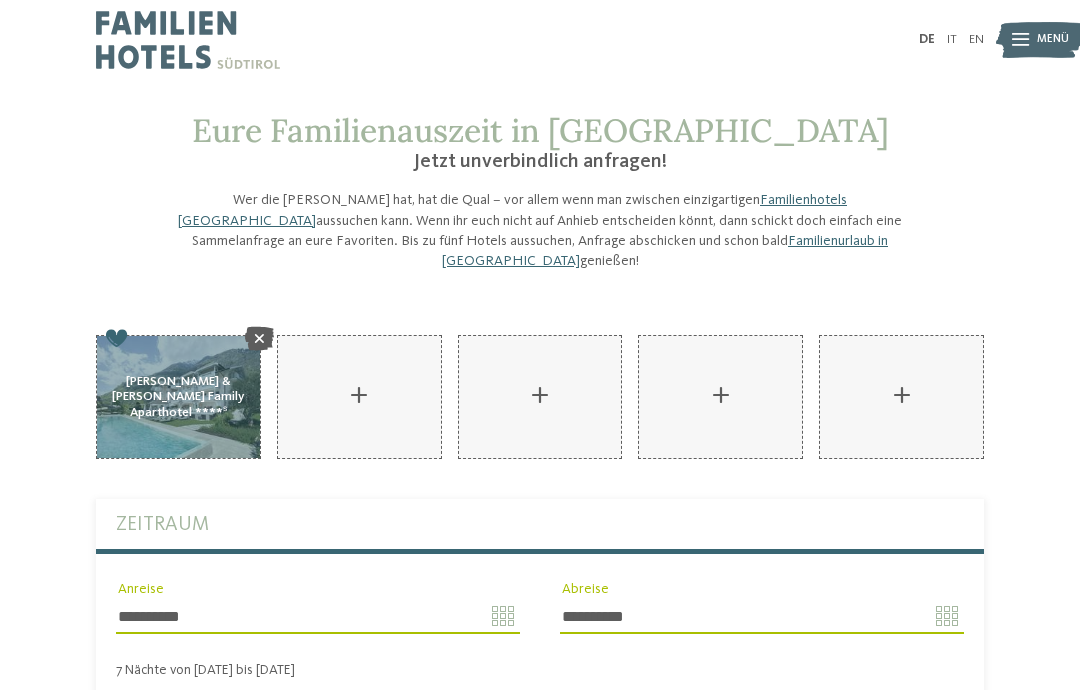 click on "AKI Family Resort PLOSE
hinzufügen" at bounding box center [359, 397] 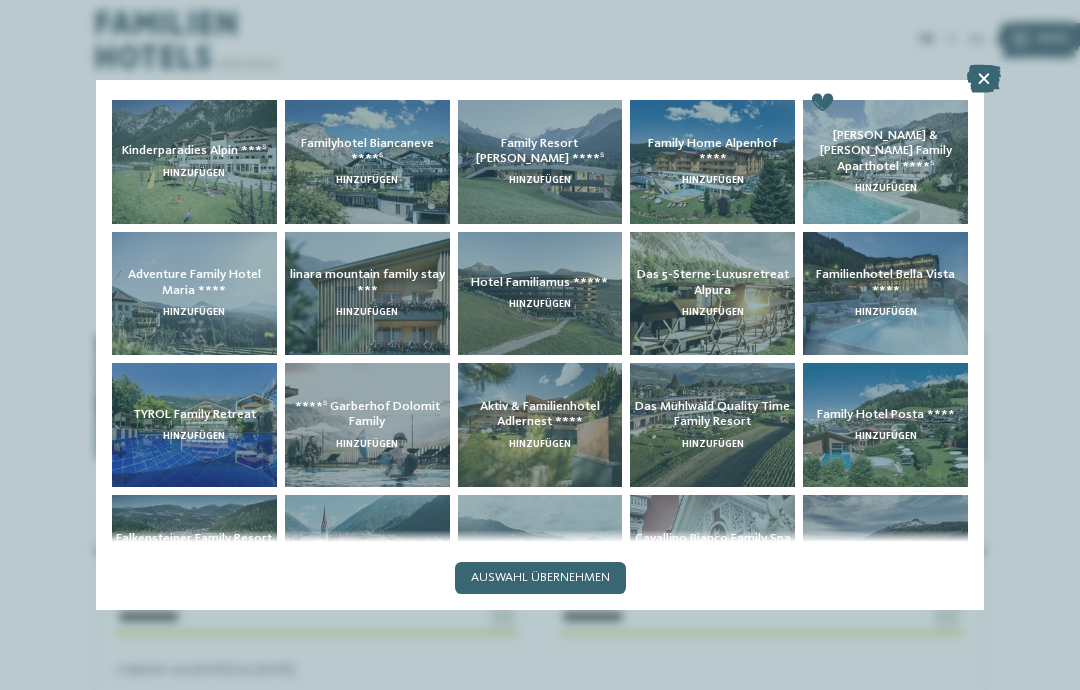 click at bounding box center (984, 79) 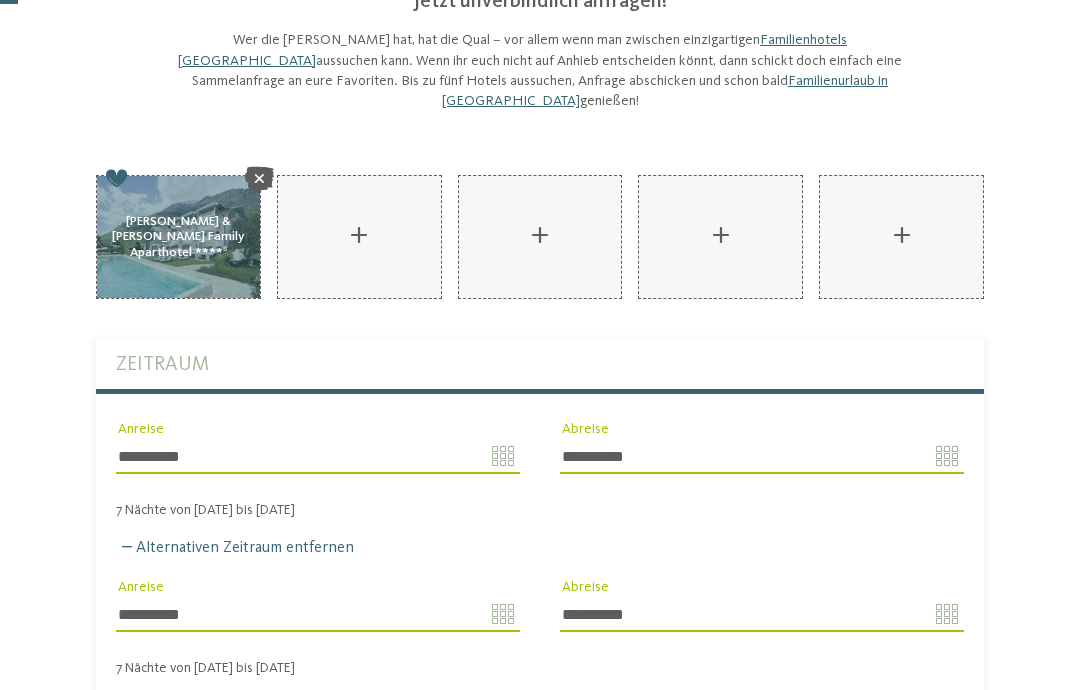 type on "**********" 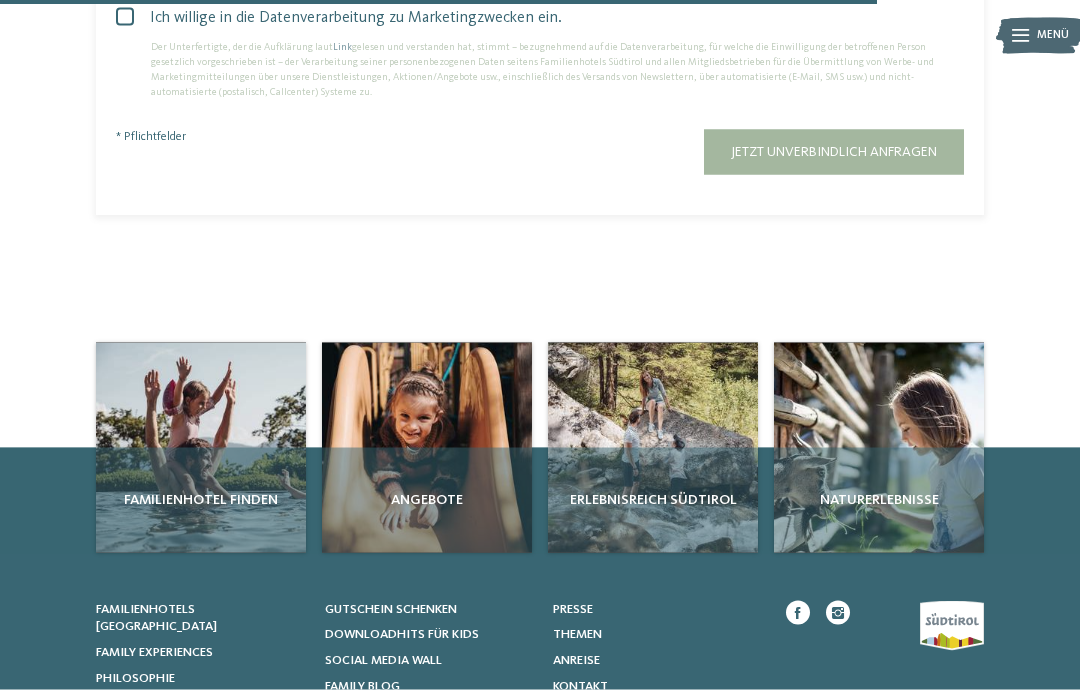 type on "**********" 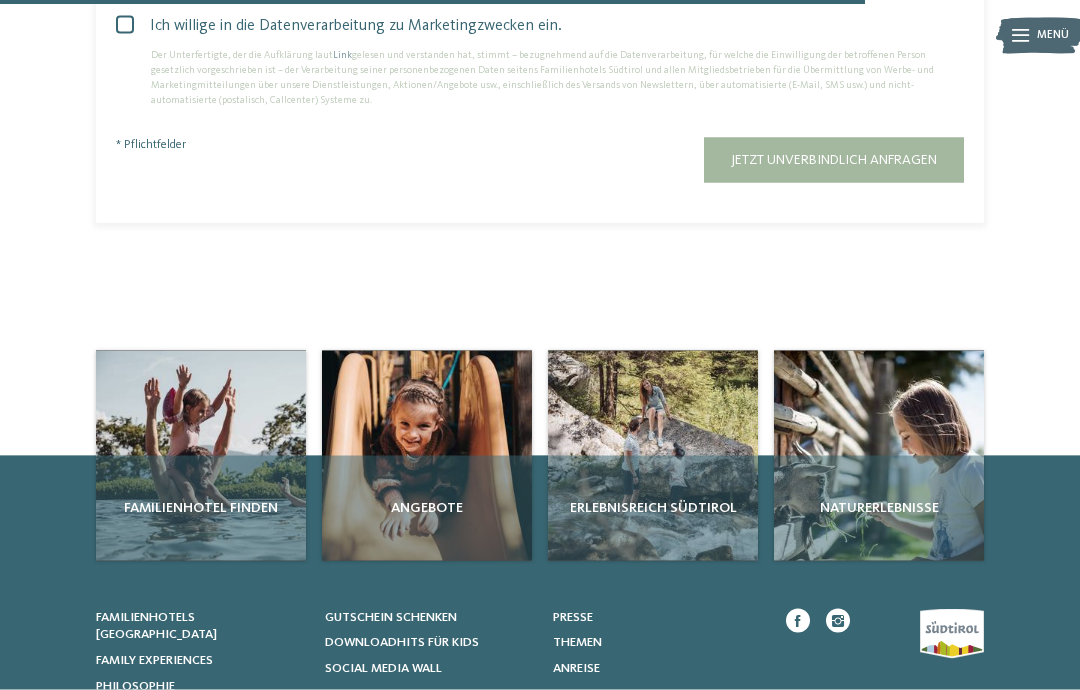 click on "Jetzt unverbindlich anfragen" at bounding box center [834, 160] 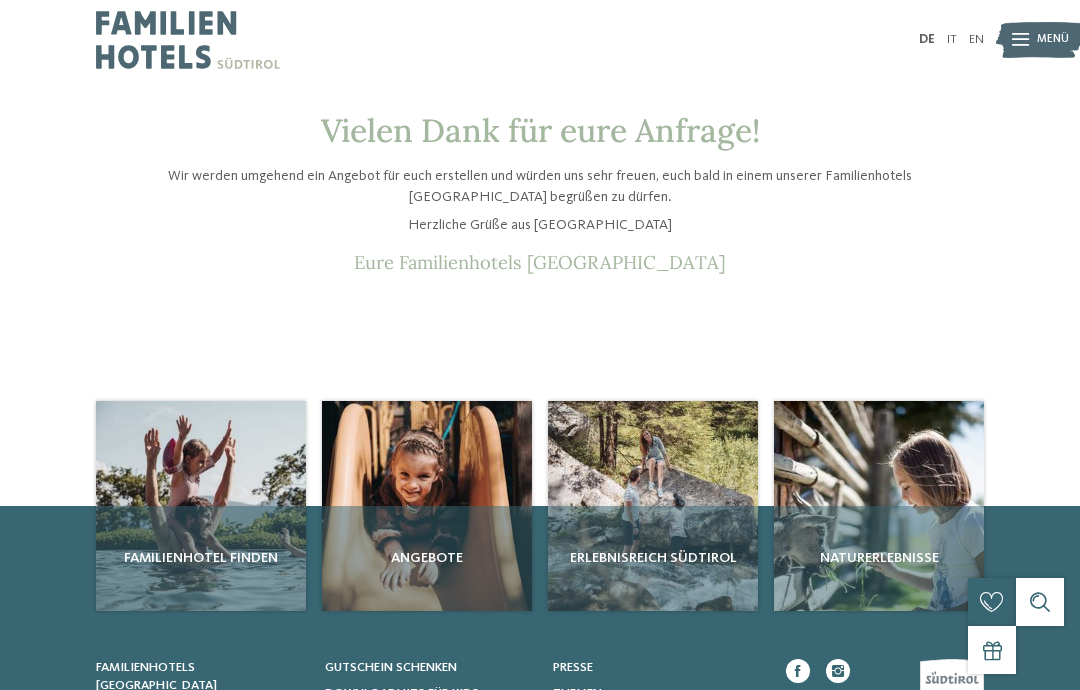 scroll, scrollTop: 0, scrollLeft: 0, axis: both 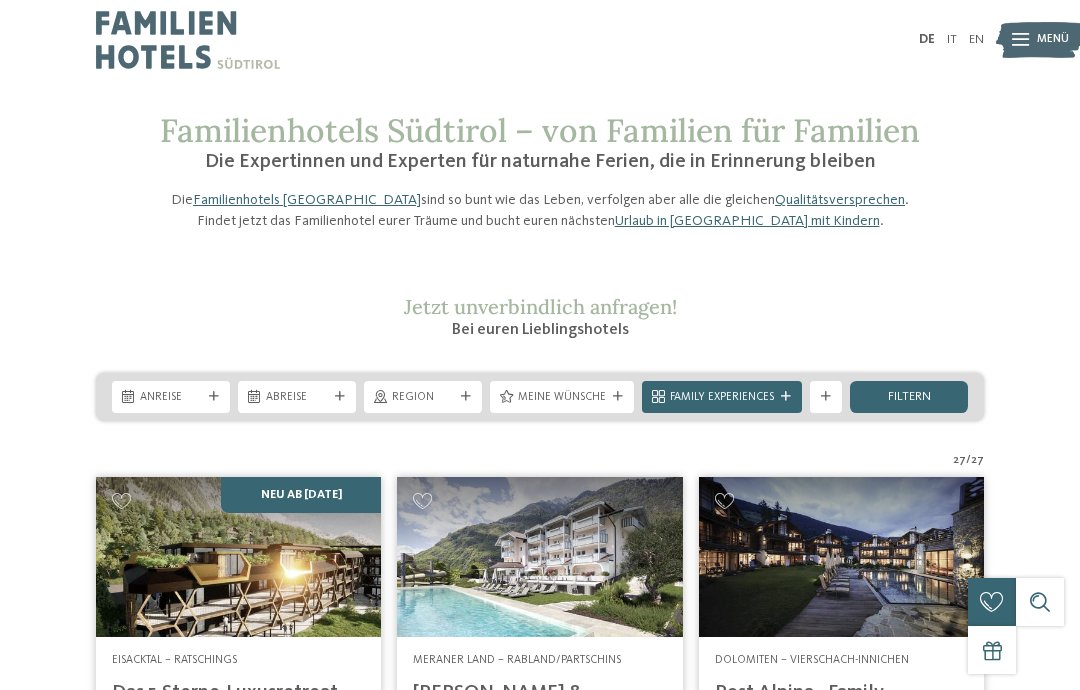 click at bounding box center (214, 397) 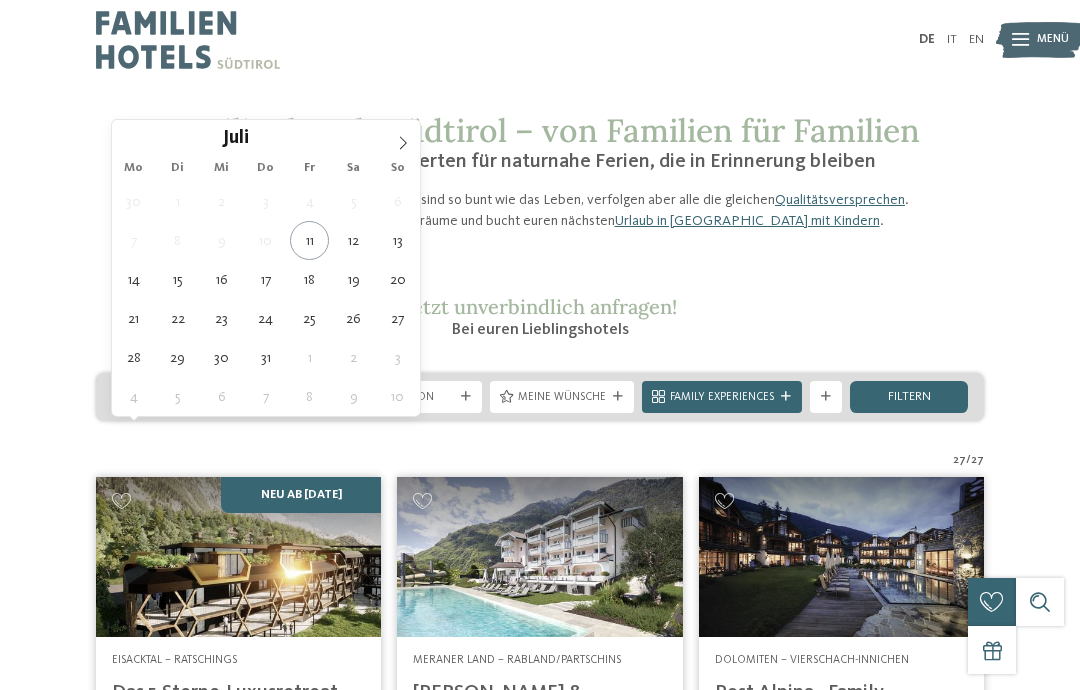 type on "27.07.2025" 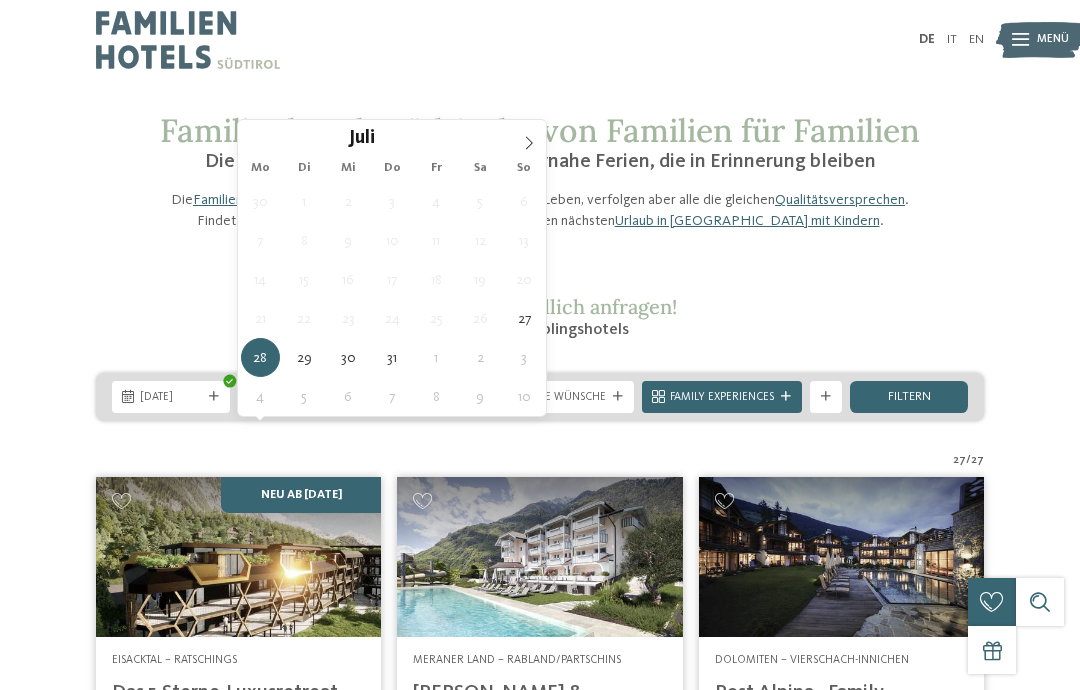 type on "03.08.2025" 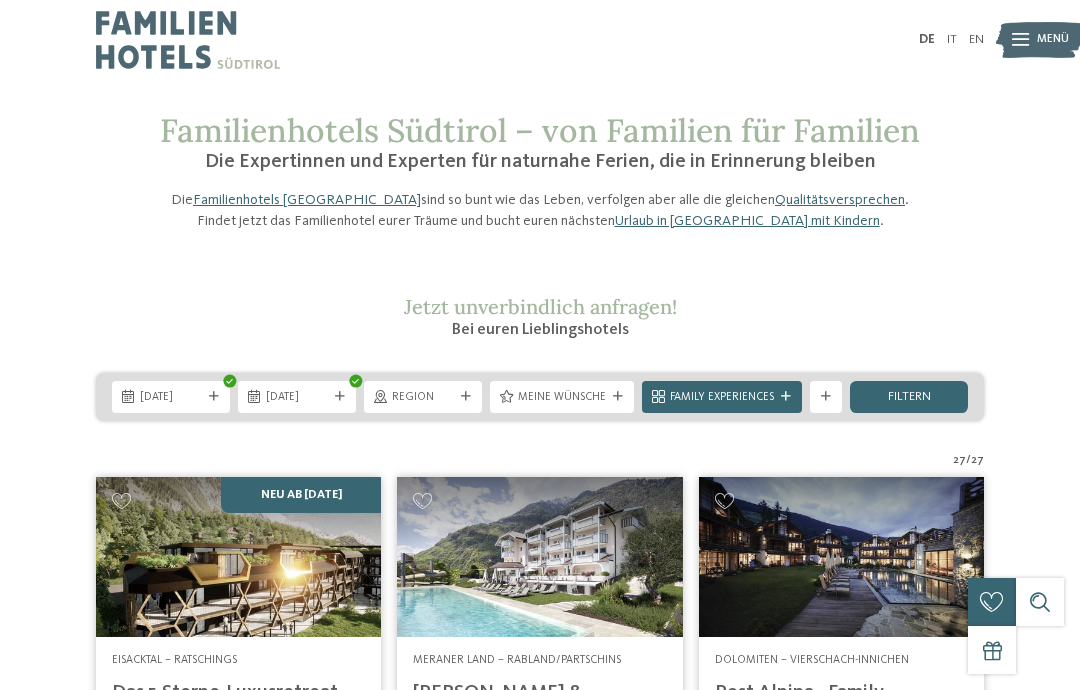 click on "Meine Wünsche" at bounding box center (562, 397) 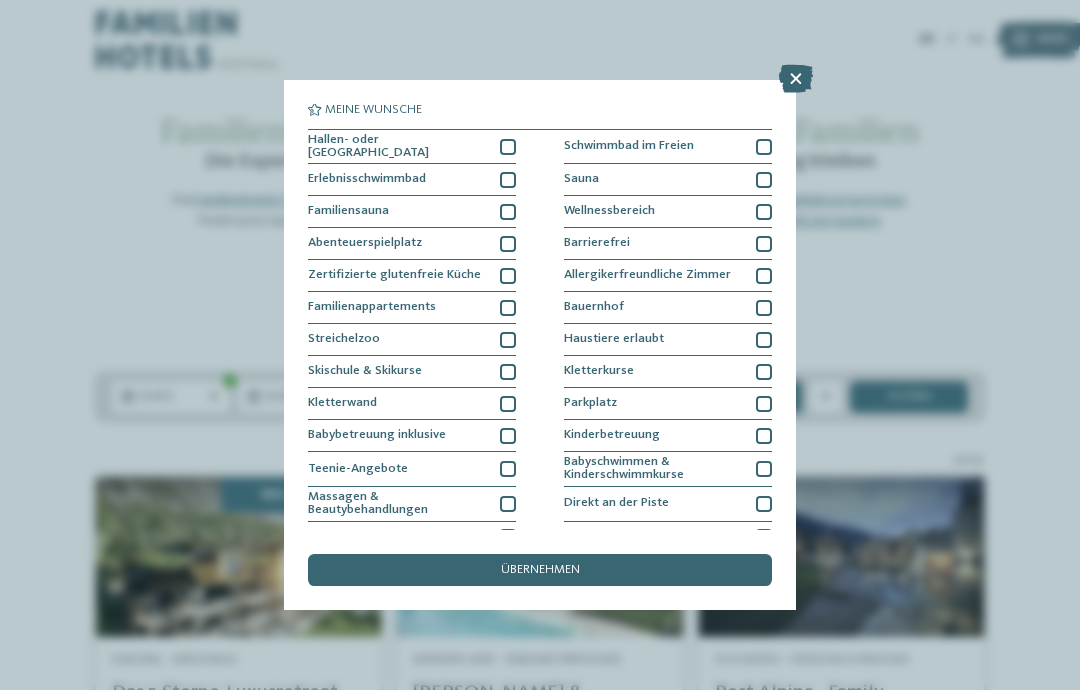 click at bounding box center (796, 79) 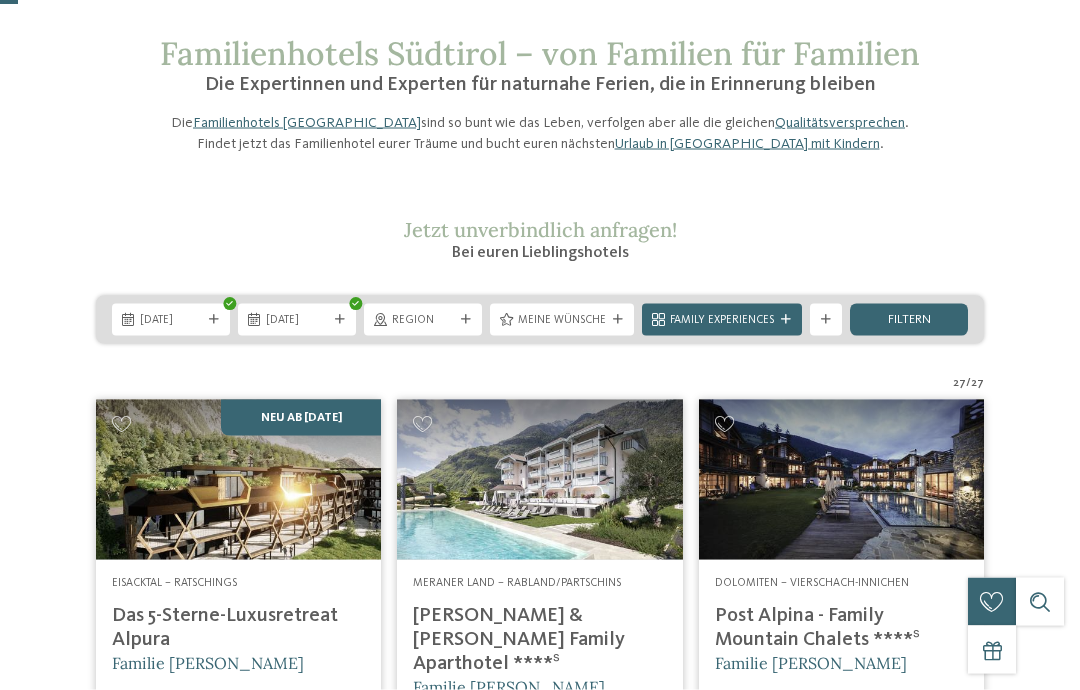 scroll, scrollTop: 111, scrollLeft: 0, axis: vertical 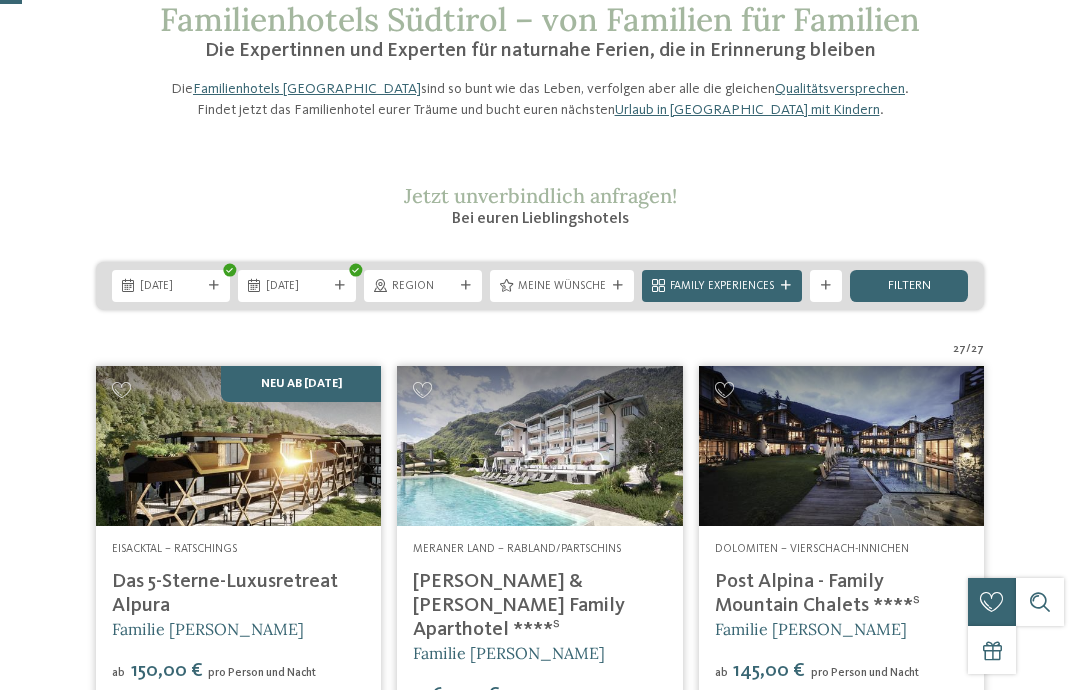 click on "filtern" at bounding box center (909, 286) 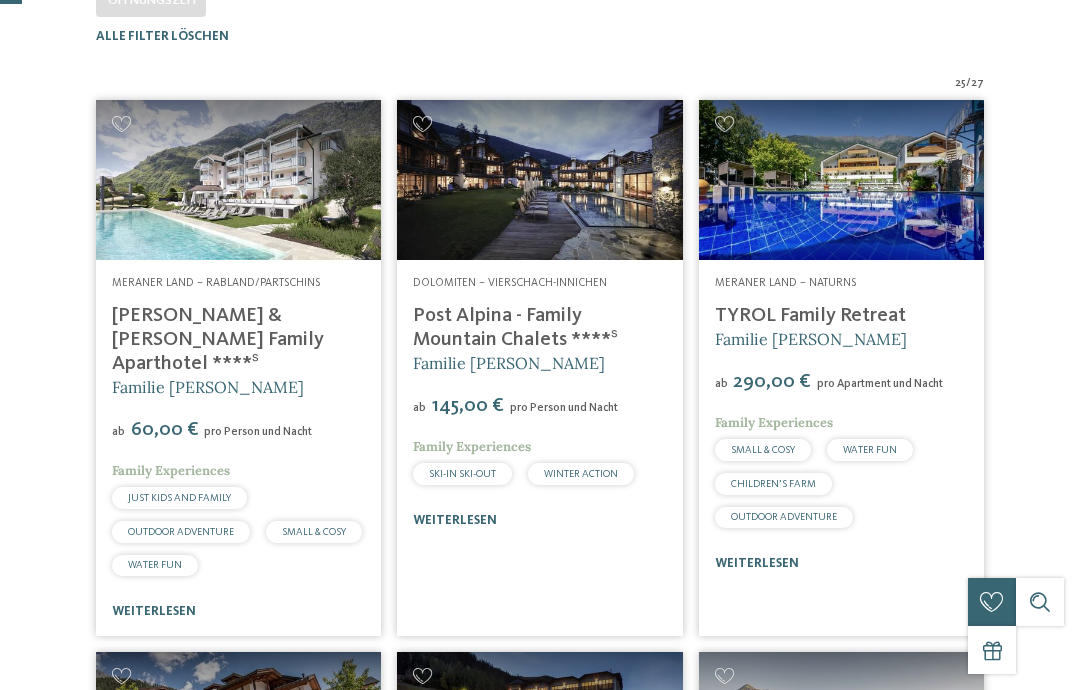 scroll, scrollTop: 491, scrollLeft: 0, axis: vertical 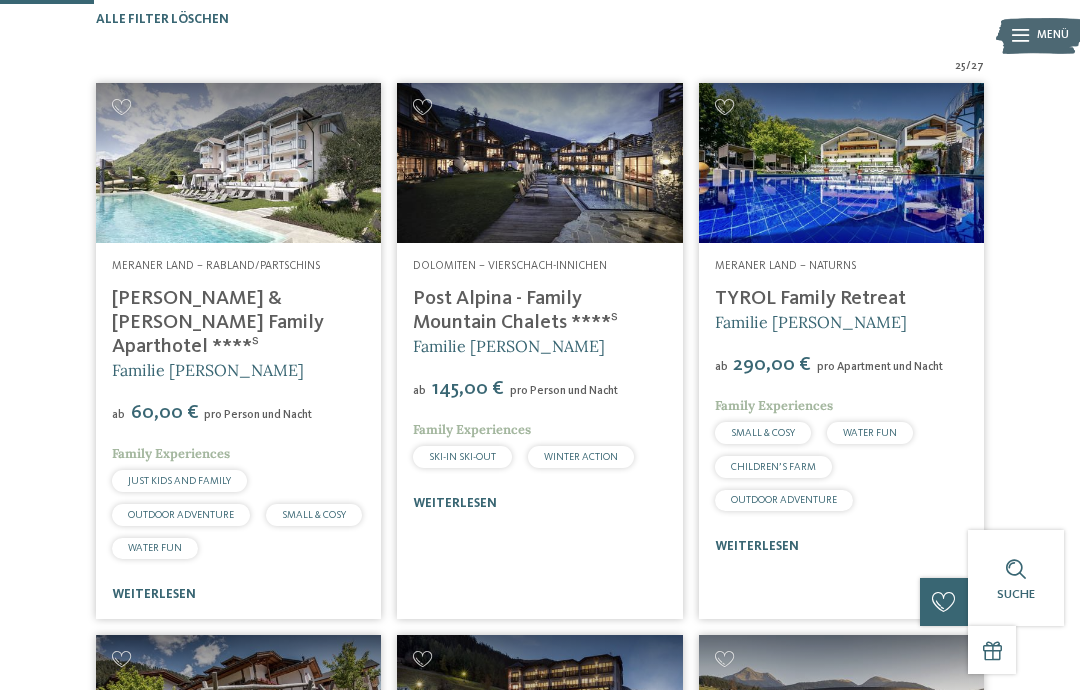 click on "weiterlesen" at bounding box center [154, 594] 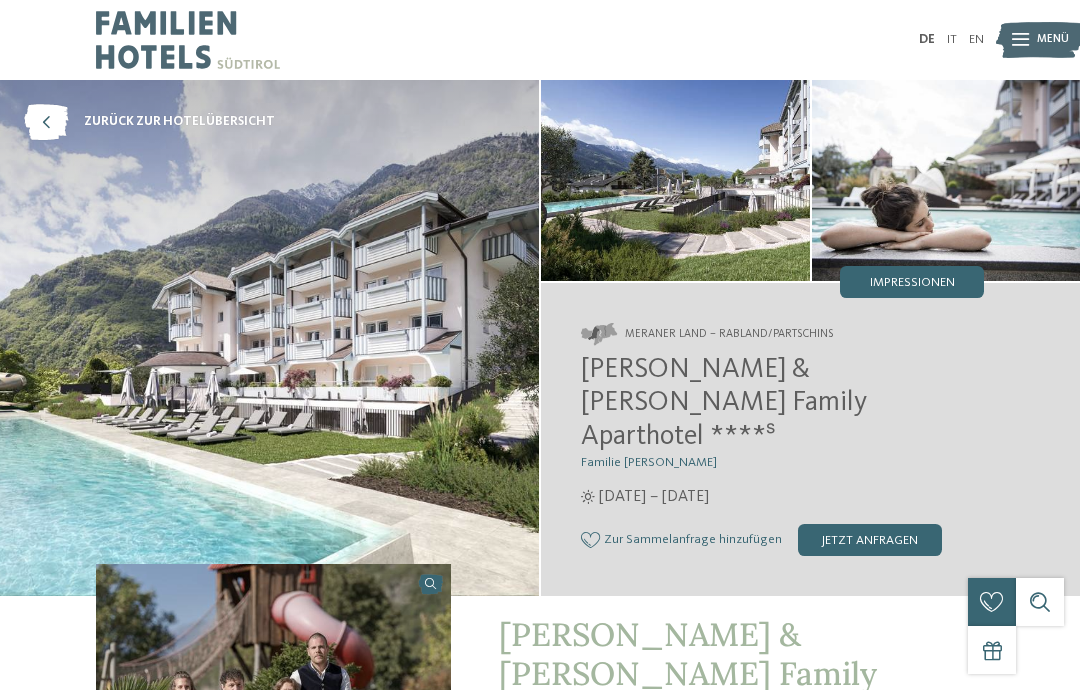 scroll, scrollTop: 0, scrollLeft: 0, axis: both 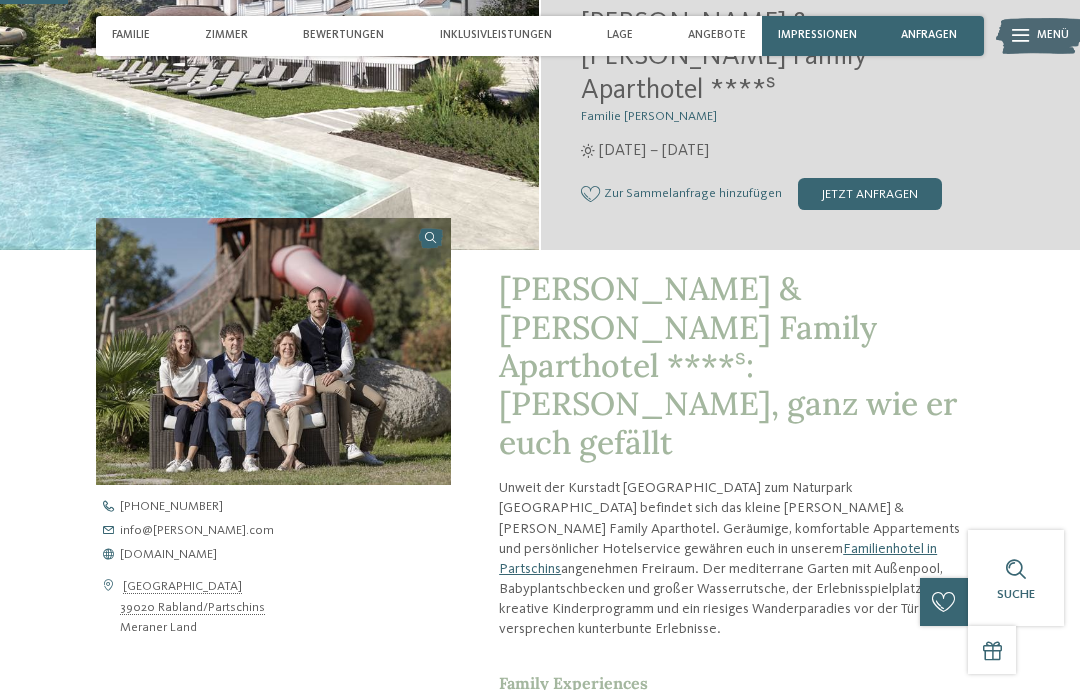 click on "[DOMAIN_NAME]" at bounding box center (168, 555) 